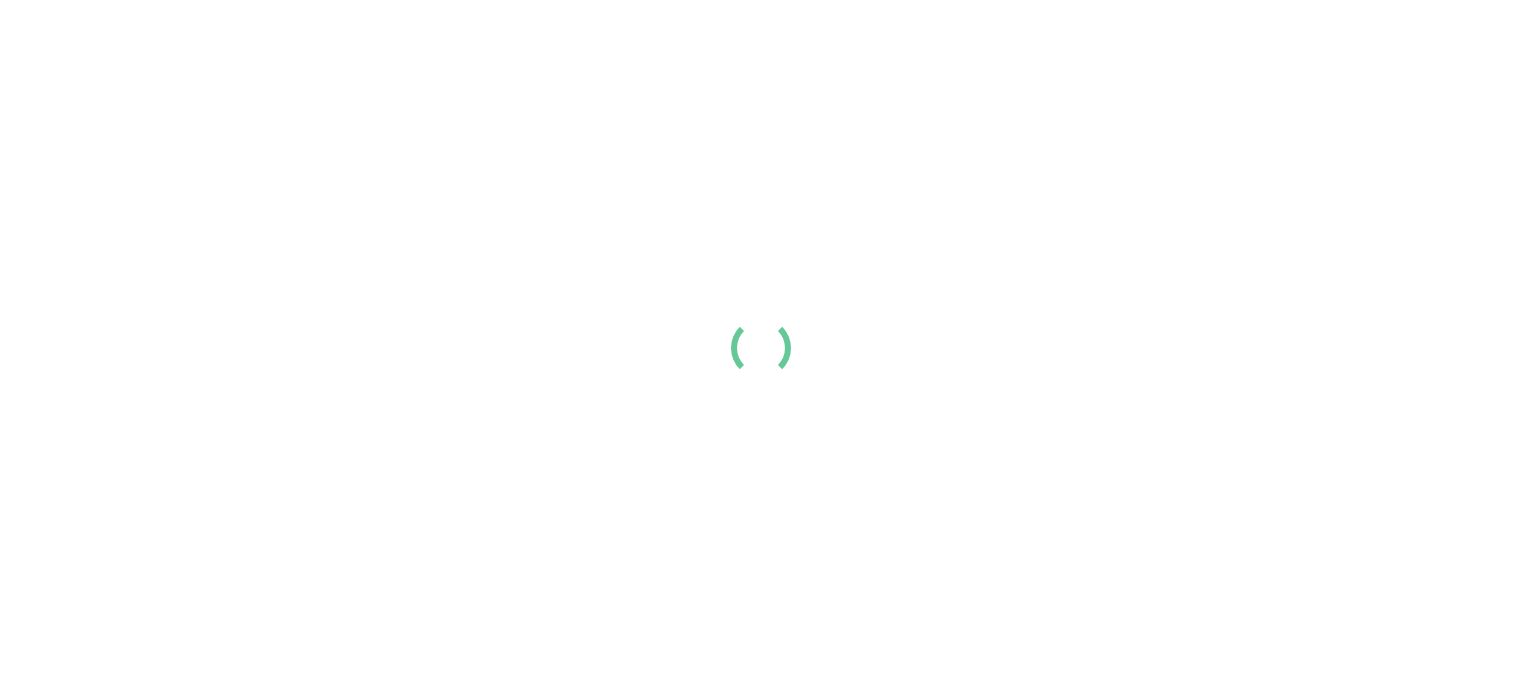scroll, scrollTop: 0, scrollLeft: 0, axis: both 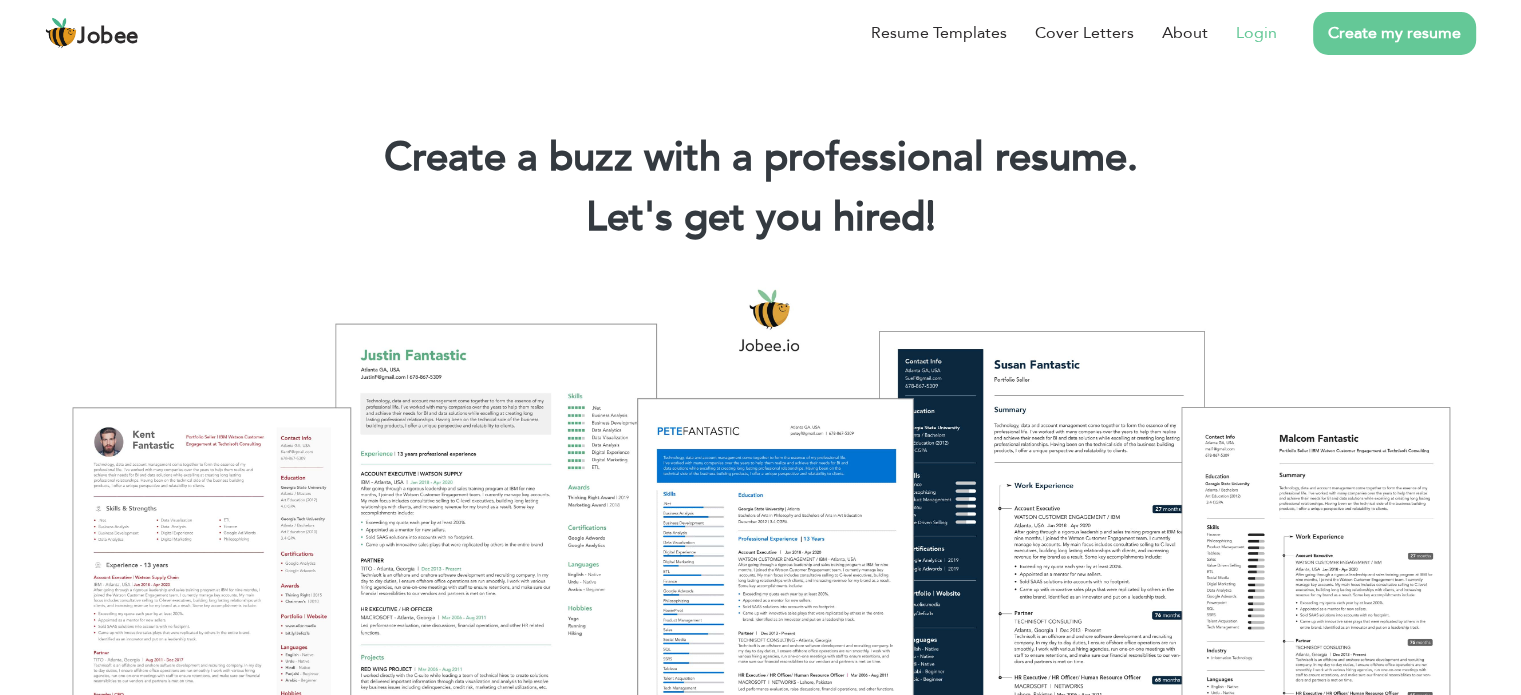click on "Login" at bounding box center (1256, 33) 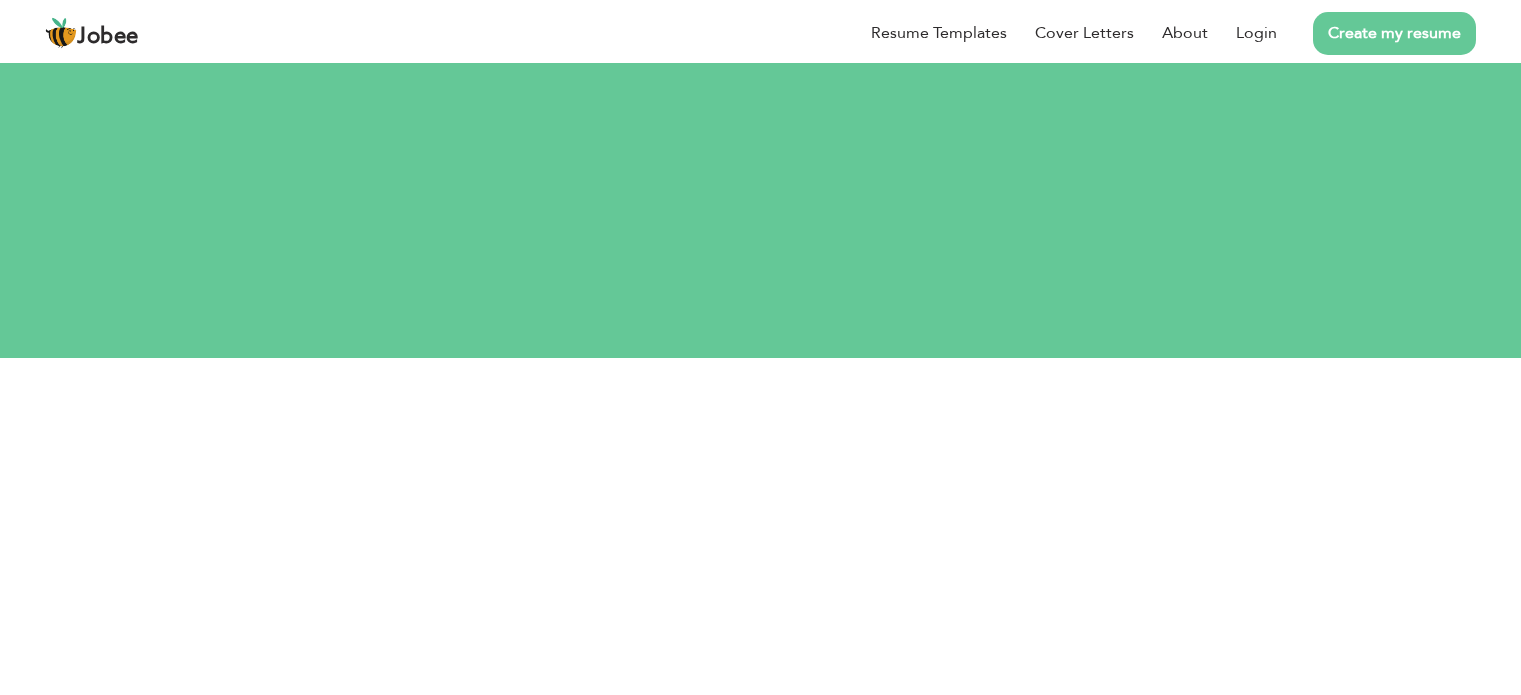 scroll, scrollTop: 0, scrollLeft: 0, axis: both 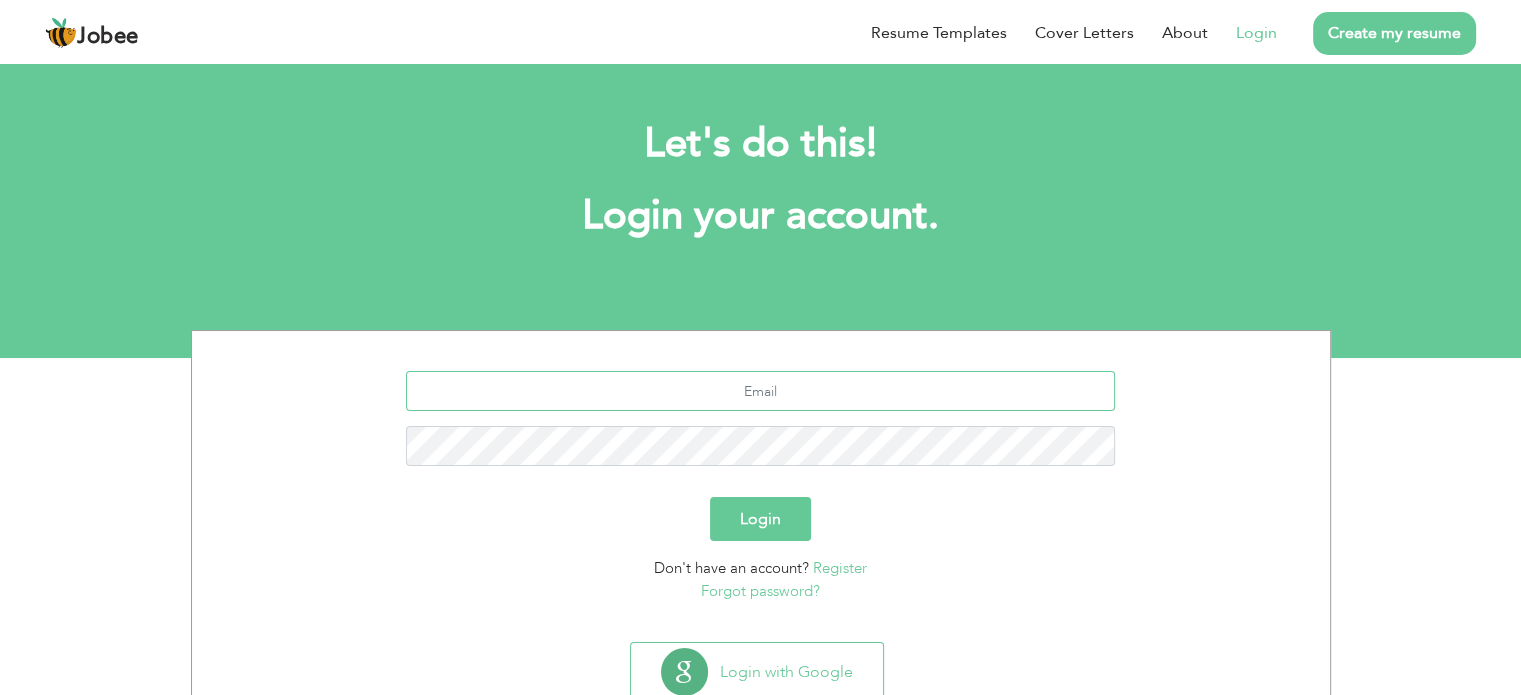 click at bounding box center [760, 391] 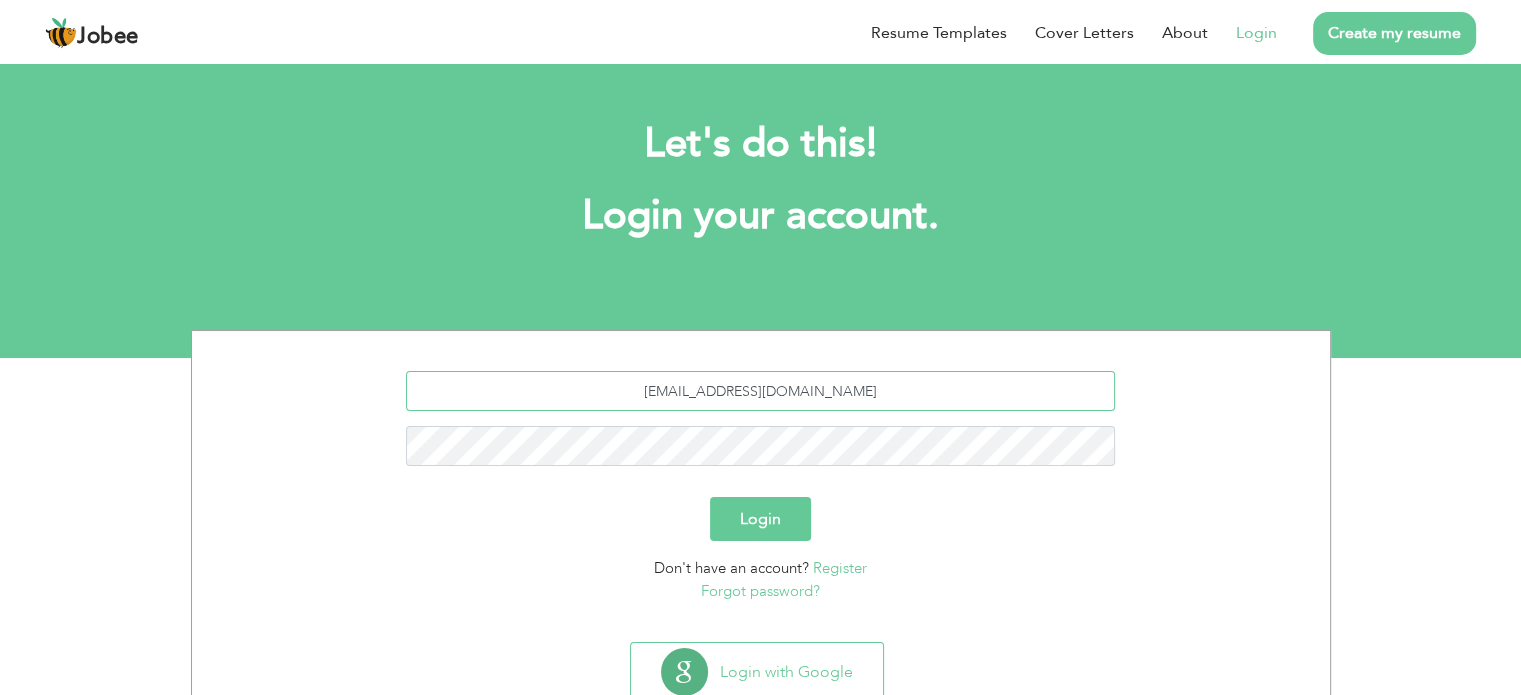 type on "[EMAIL_ADDRESS][DOMAIN_NAME]" 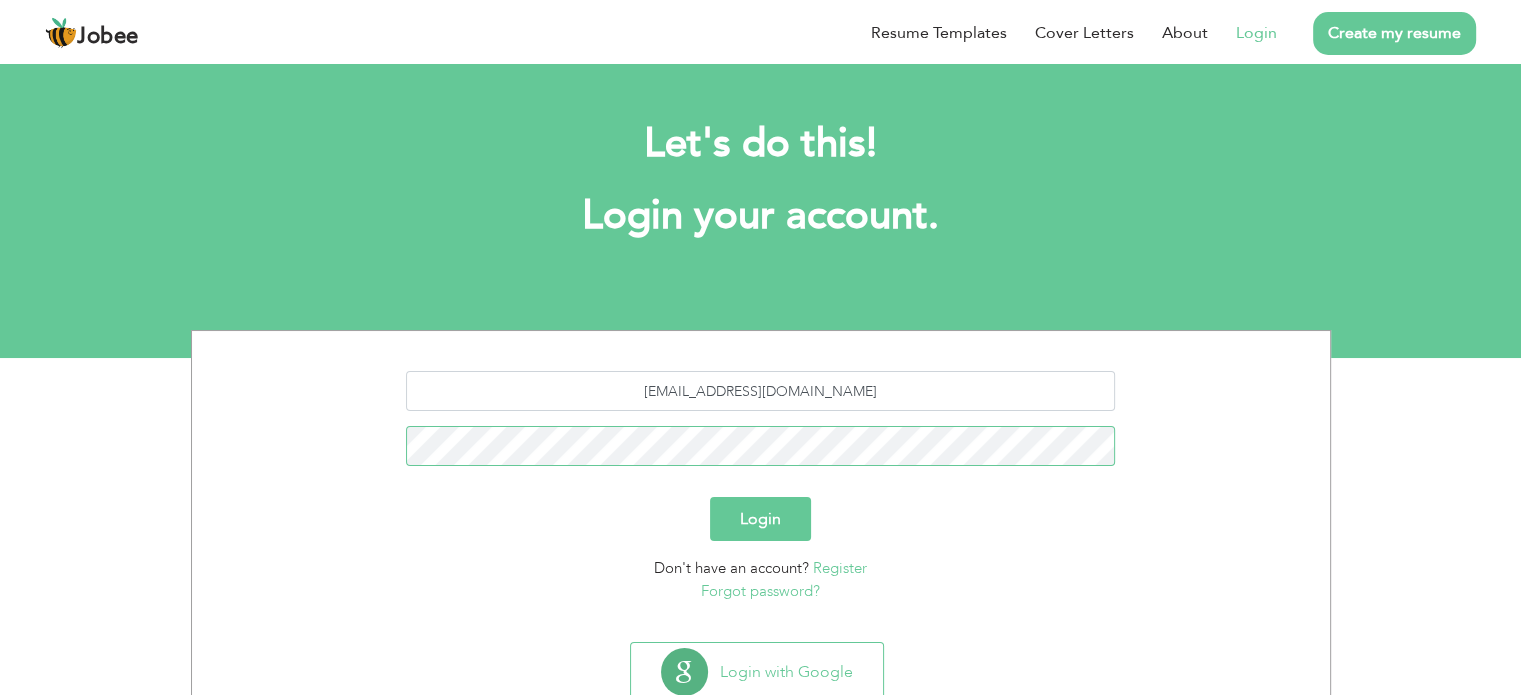 click on "Login" at bounding box center [760, 519] 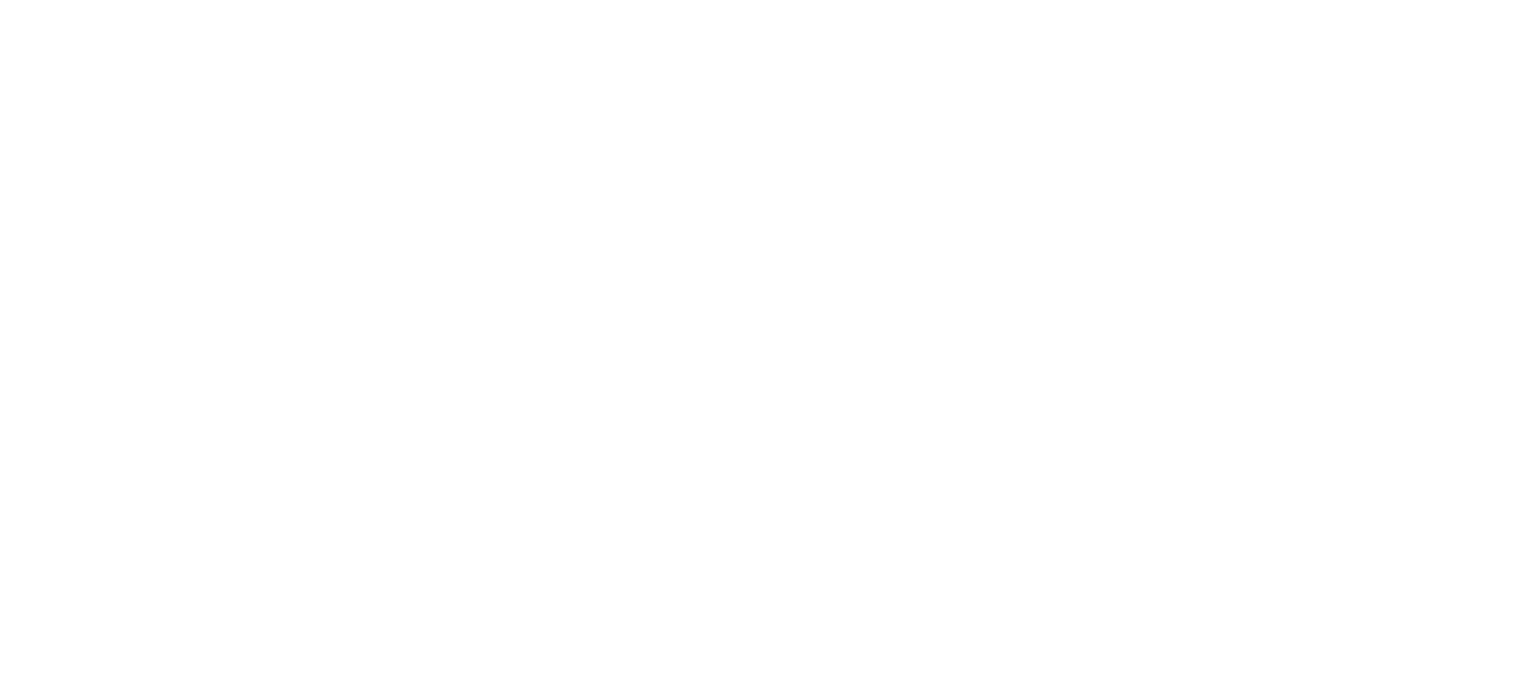 scroll, scrollTop: 0, scrollLeft: 0, axis: both 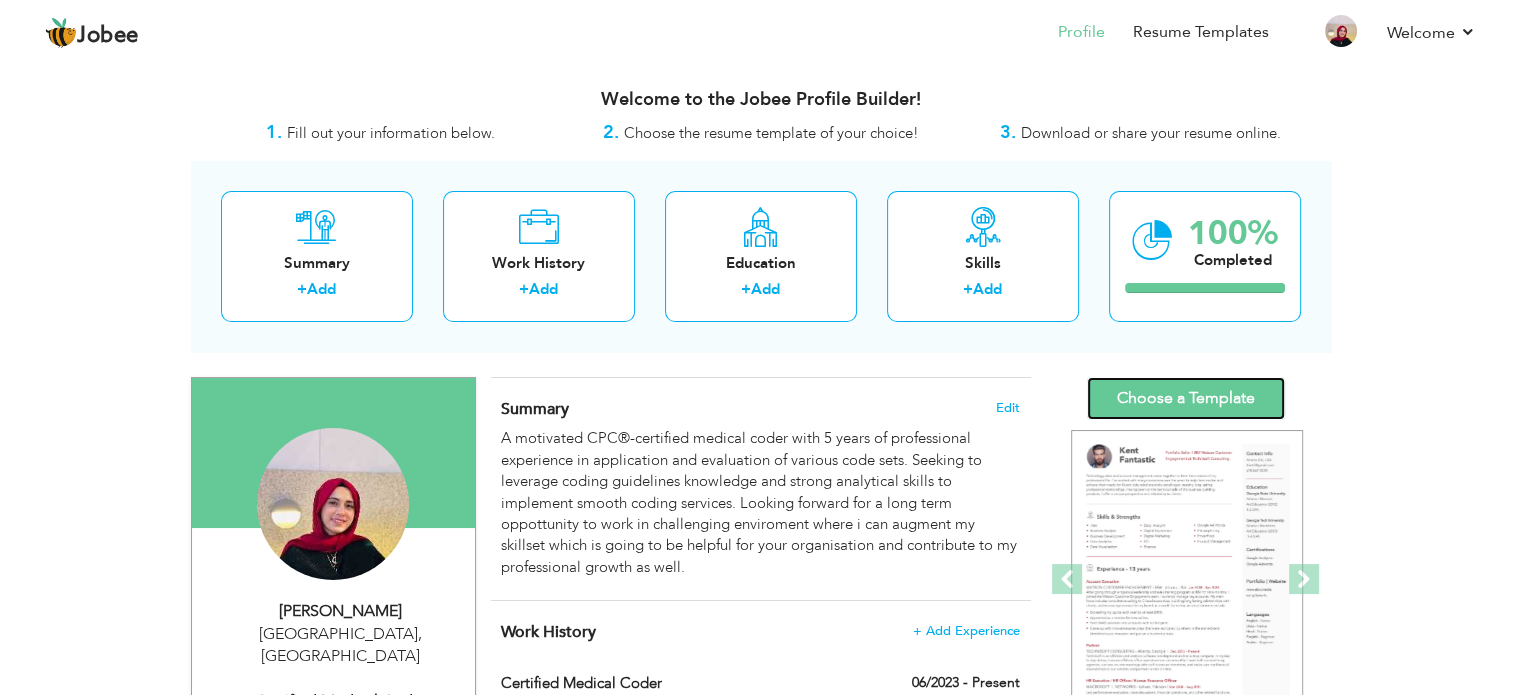 click on "Choose a Template" at bounding box center [1186, 398] 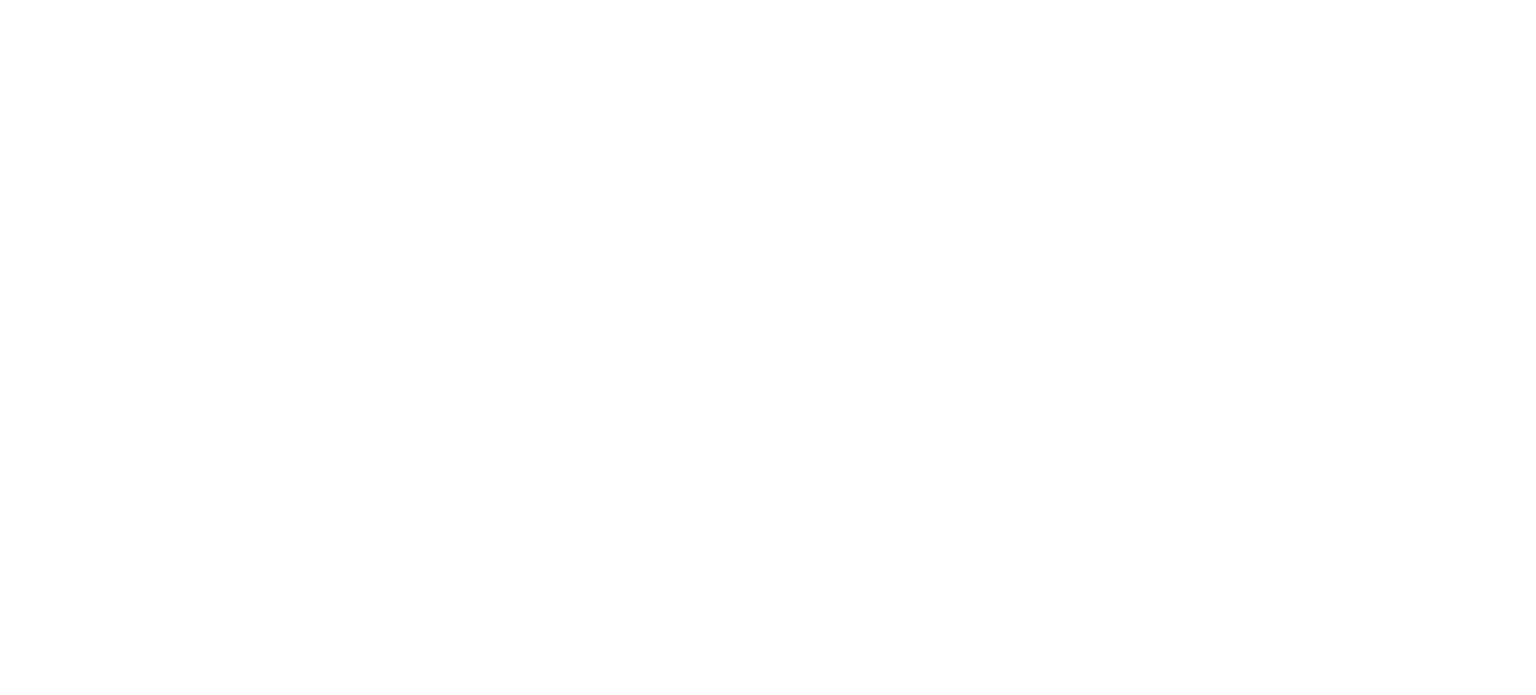 scroll, scrollTop: 0, scrollLeft: 0, axis: both 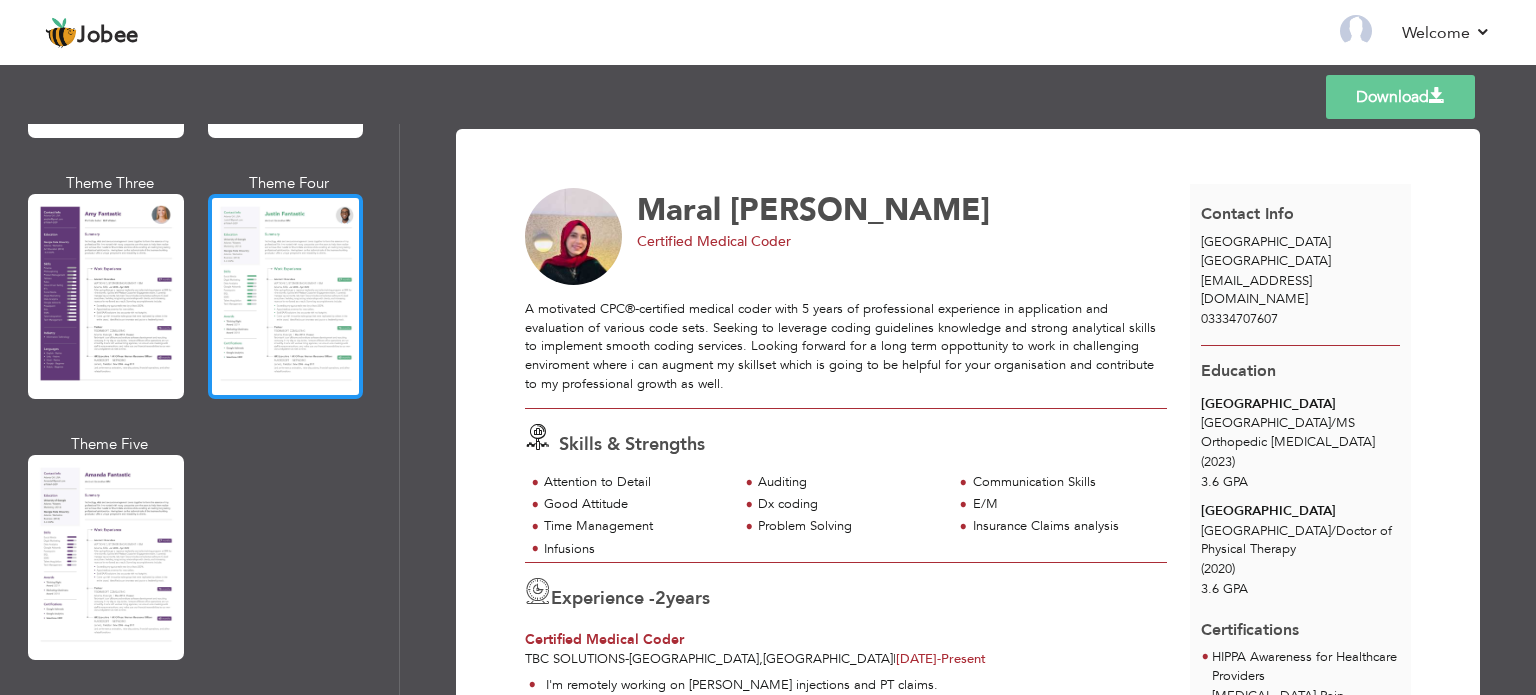 click at bounding box center (286, 296) 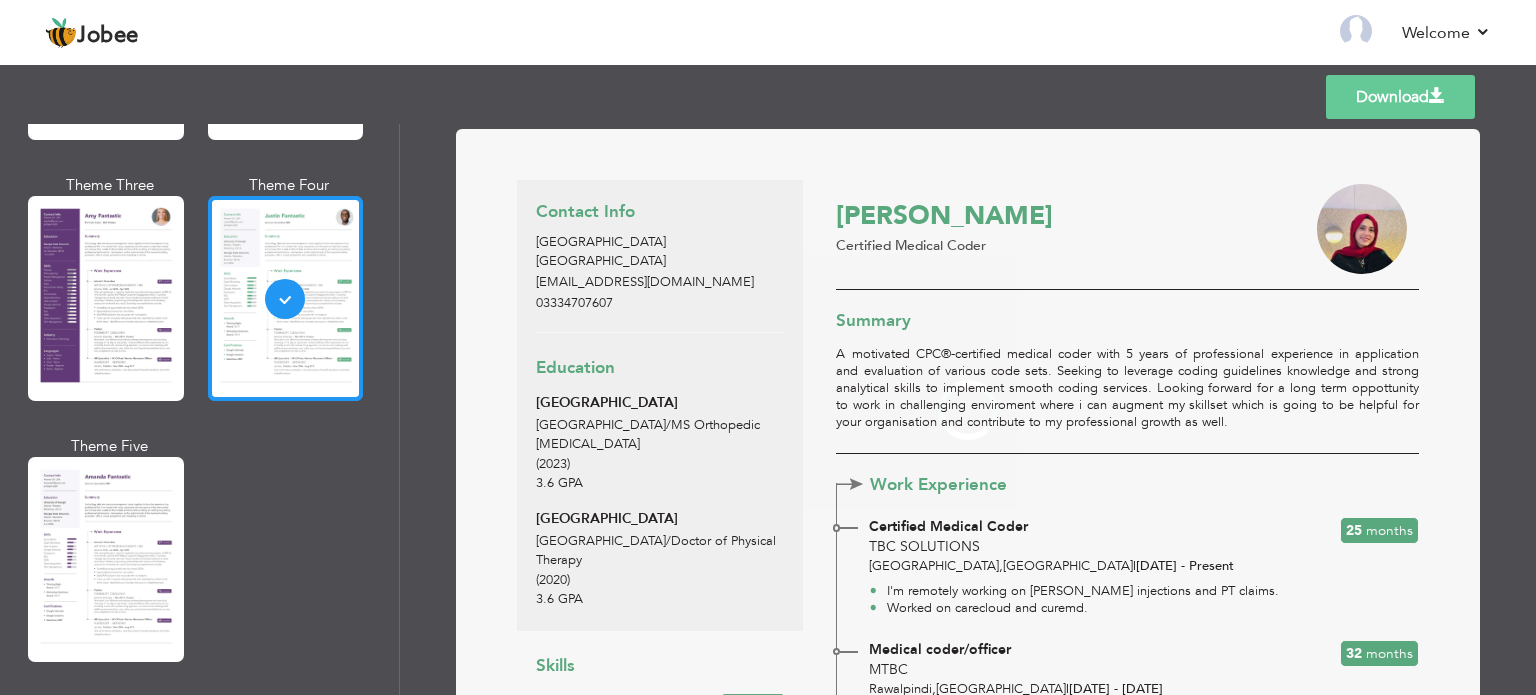 scroll, scrollTop: 1800, scrollLeft: 0, axis: vertical 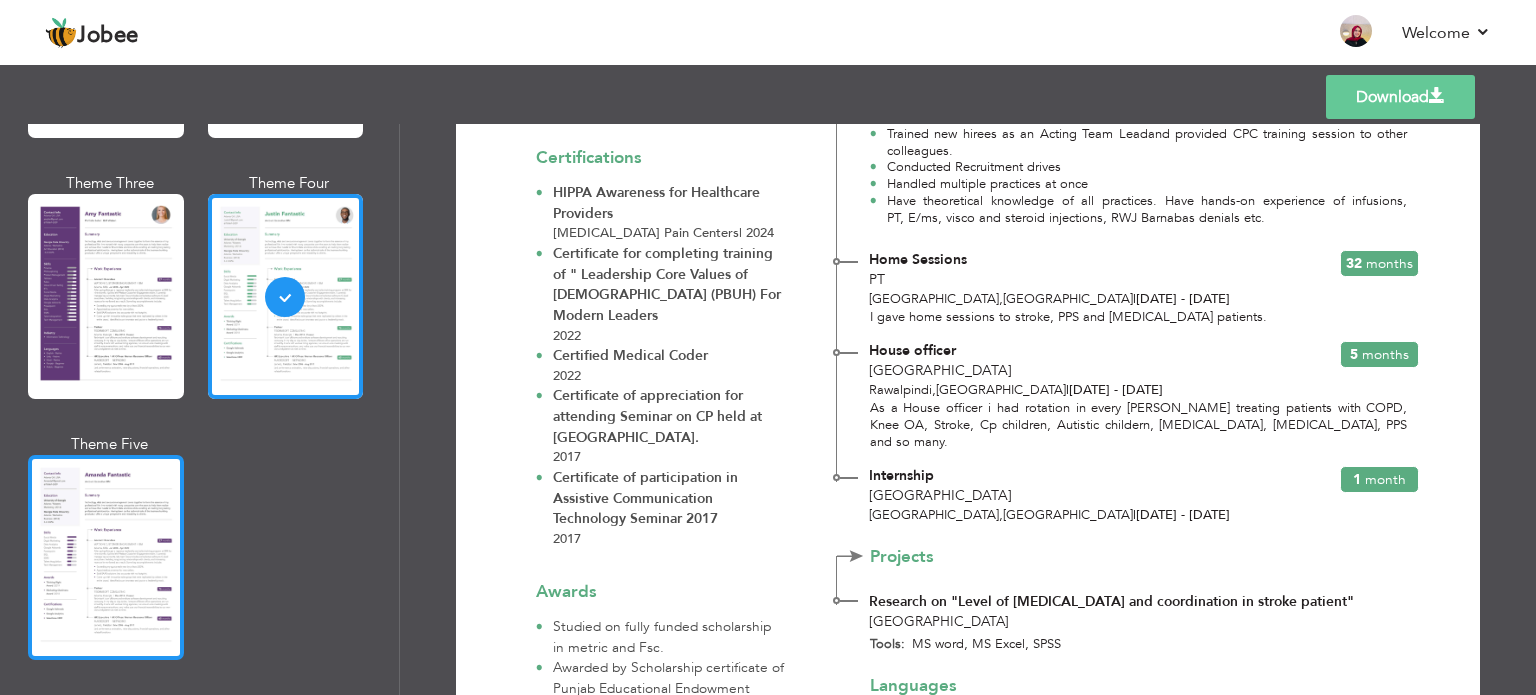 click at bounding box center (106, 557) 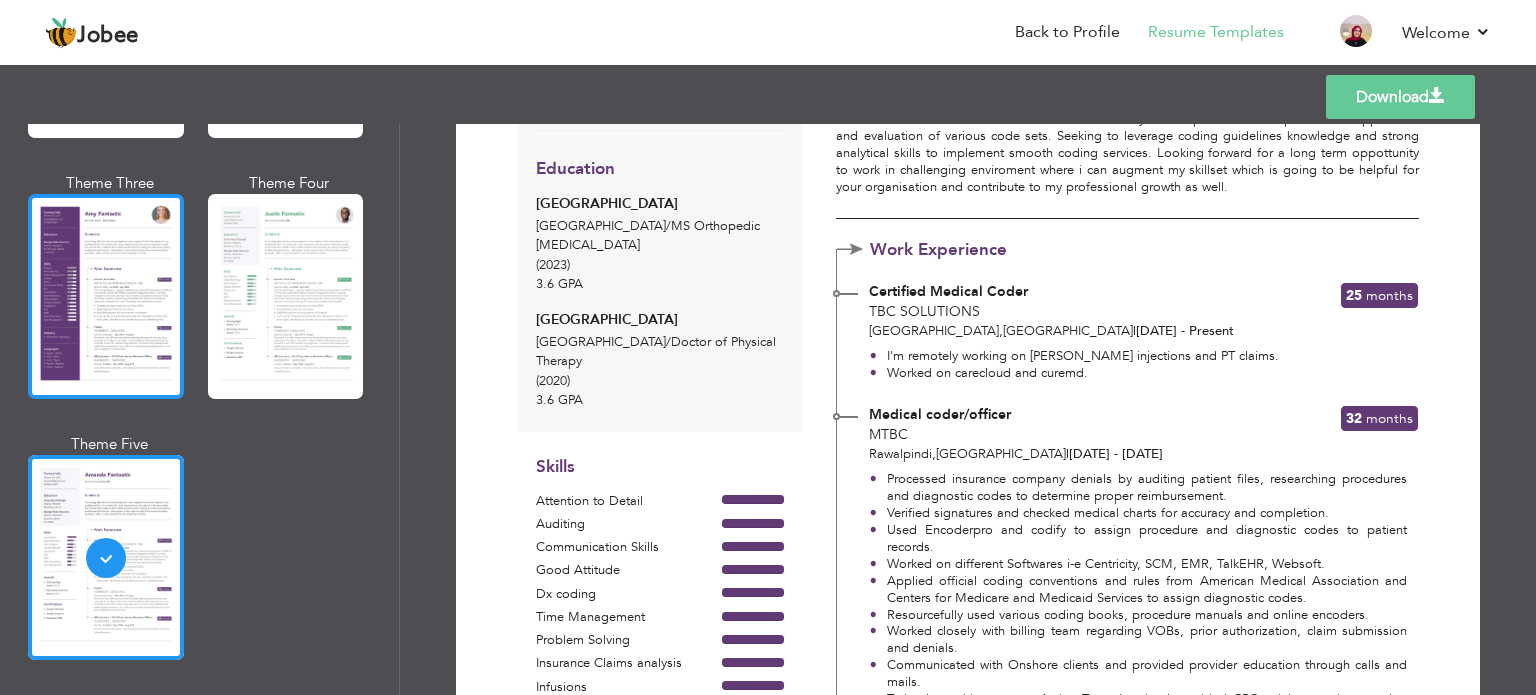 scroll, scrollTop: 200, scrollLeft: 0, axis: vertical 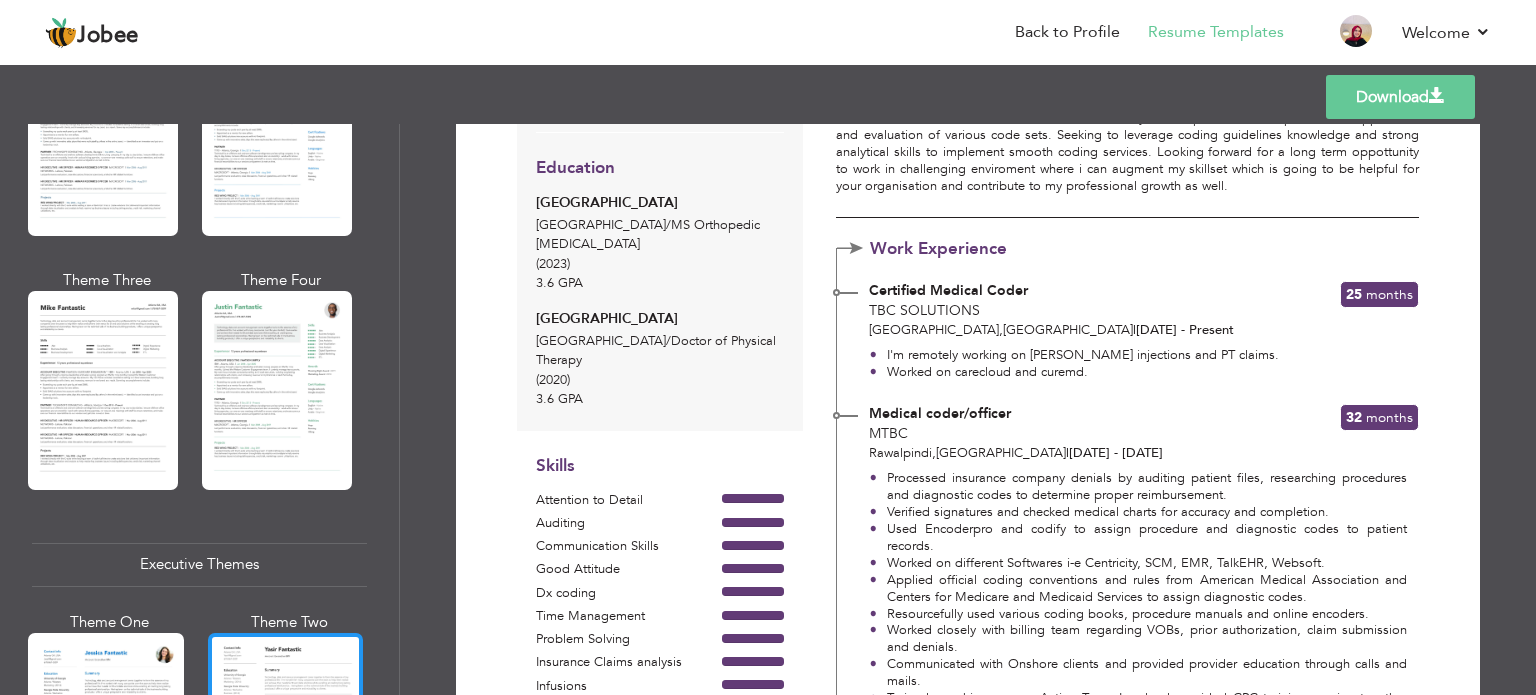 click at bounding box center (277, 390) 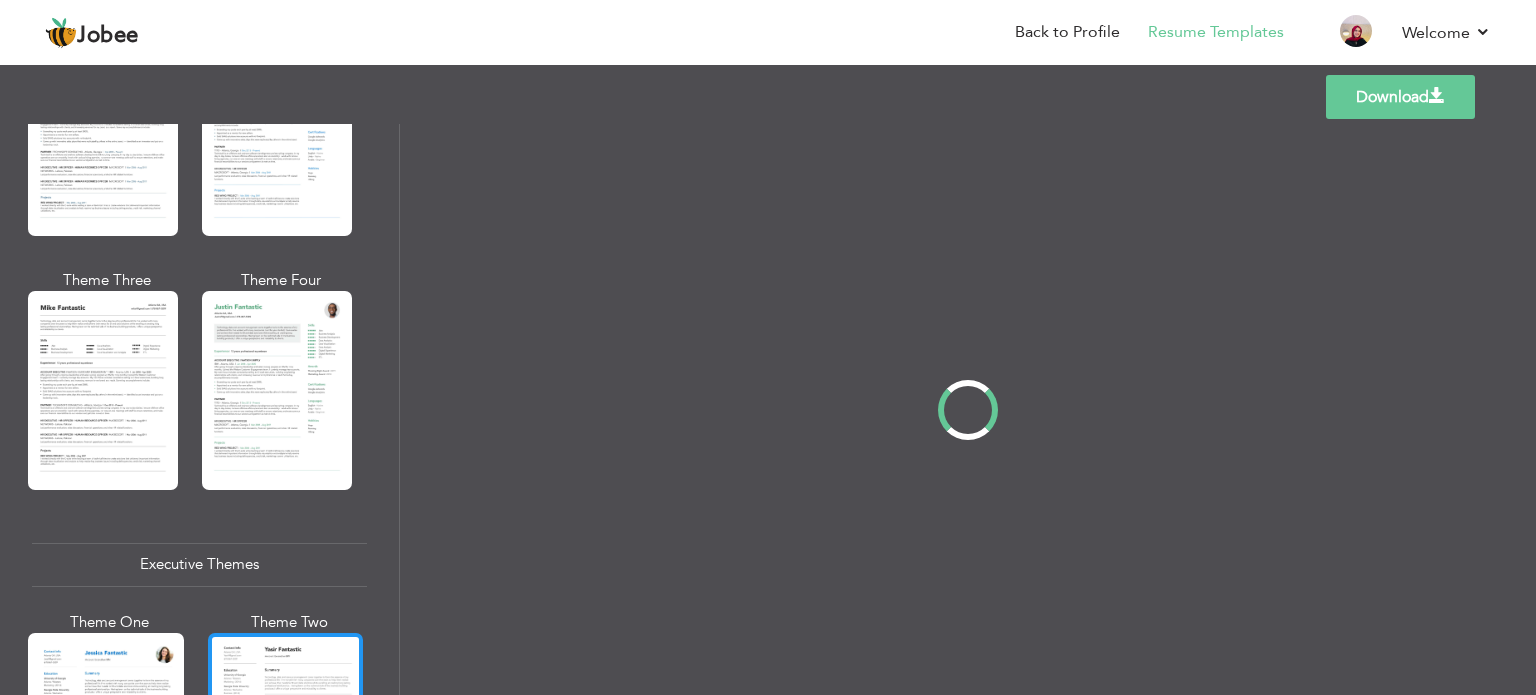 scroll, scrollTop: 0, scrollLeft: 0, axis: both 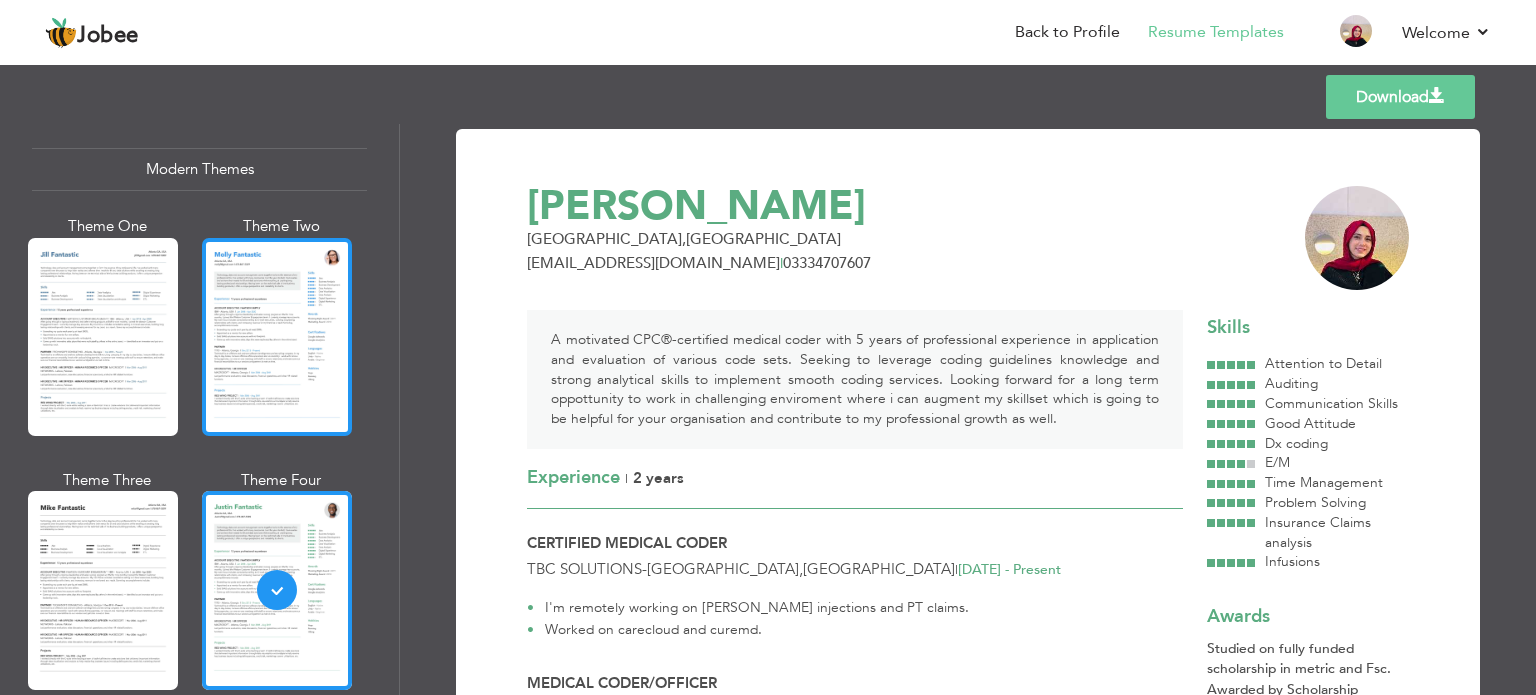 click at bounding box center (277, 337) 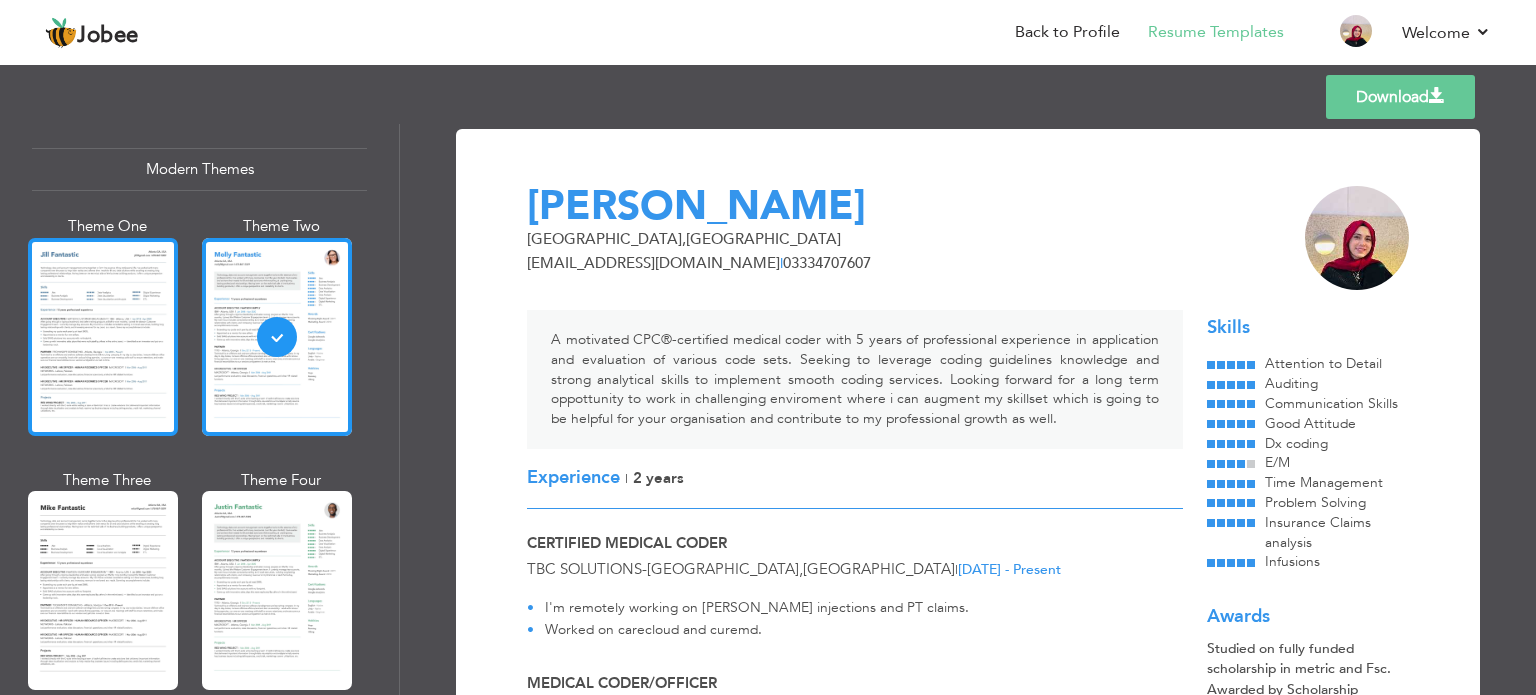 click at bounding box center (103, 337) 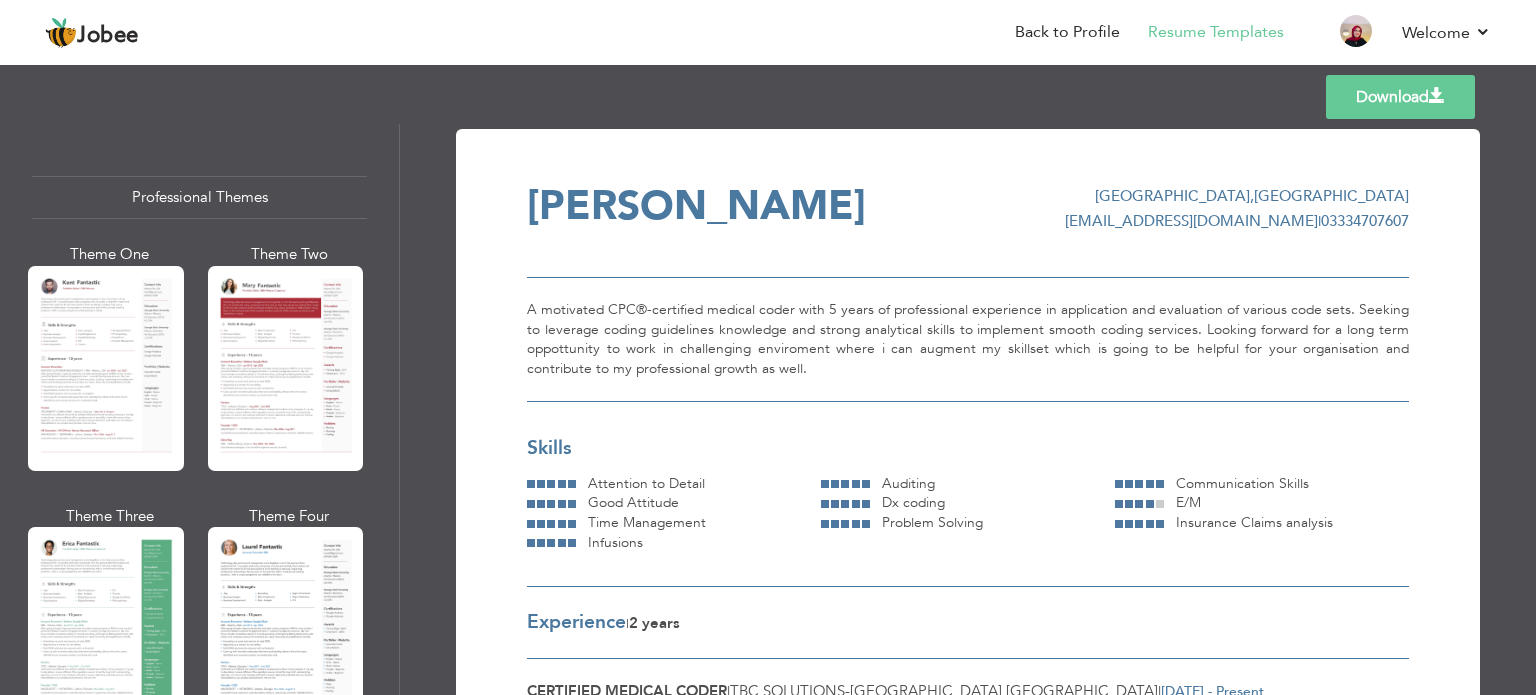 scroll, scrollTop: 0, scrollLeft: 0, axis: both 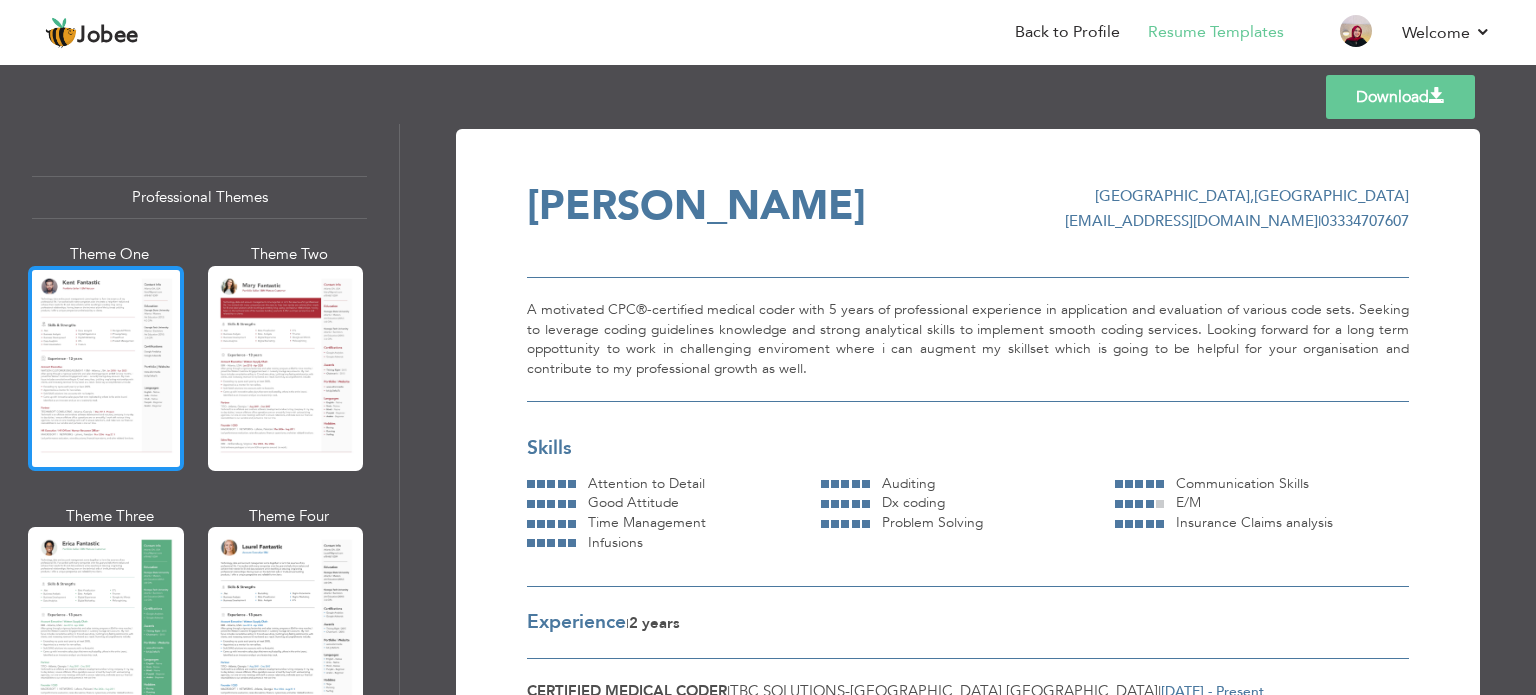 click at bounding box center (106, 368) 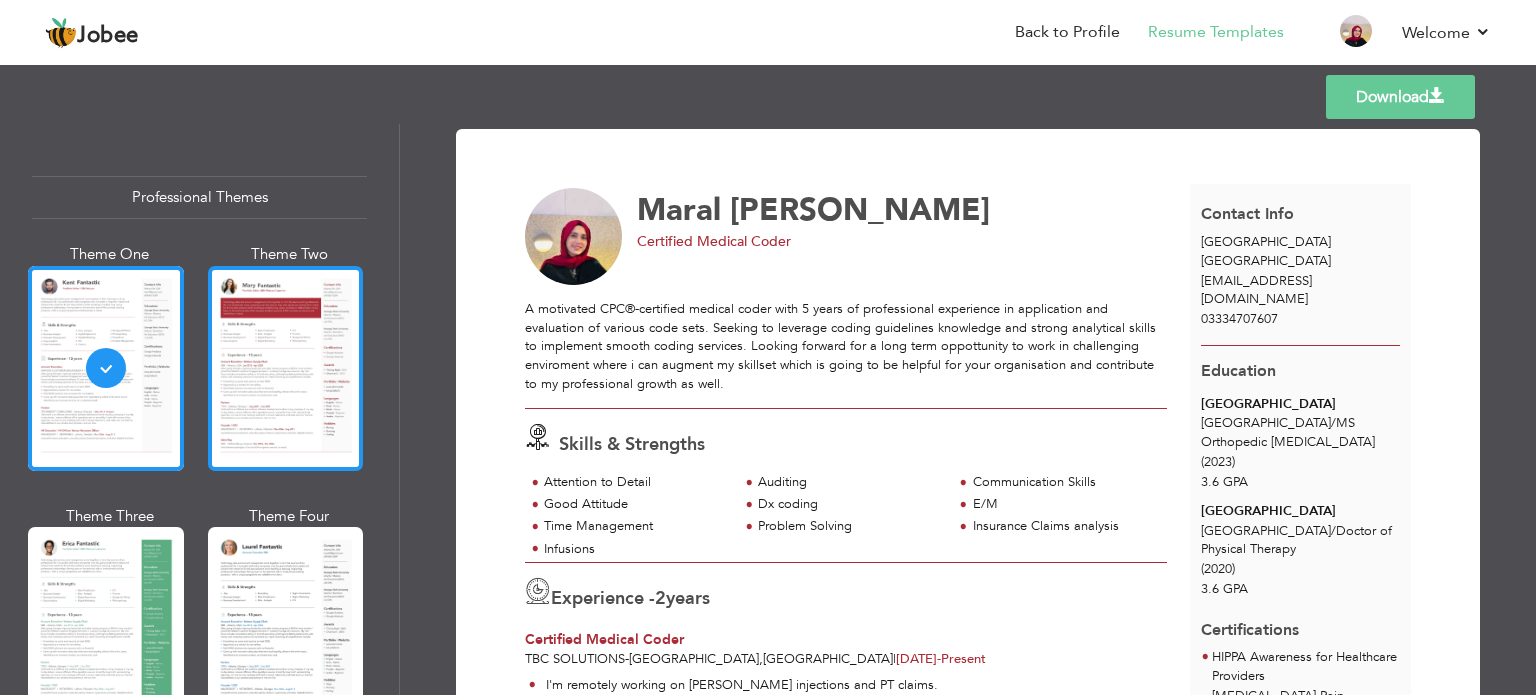 click at bounding box center [286, 368] 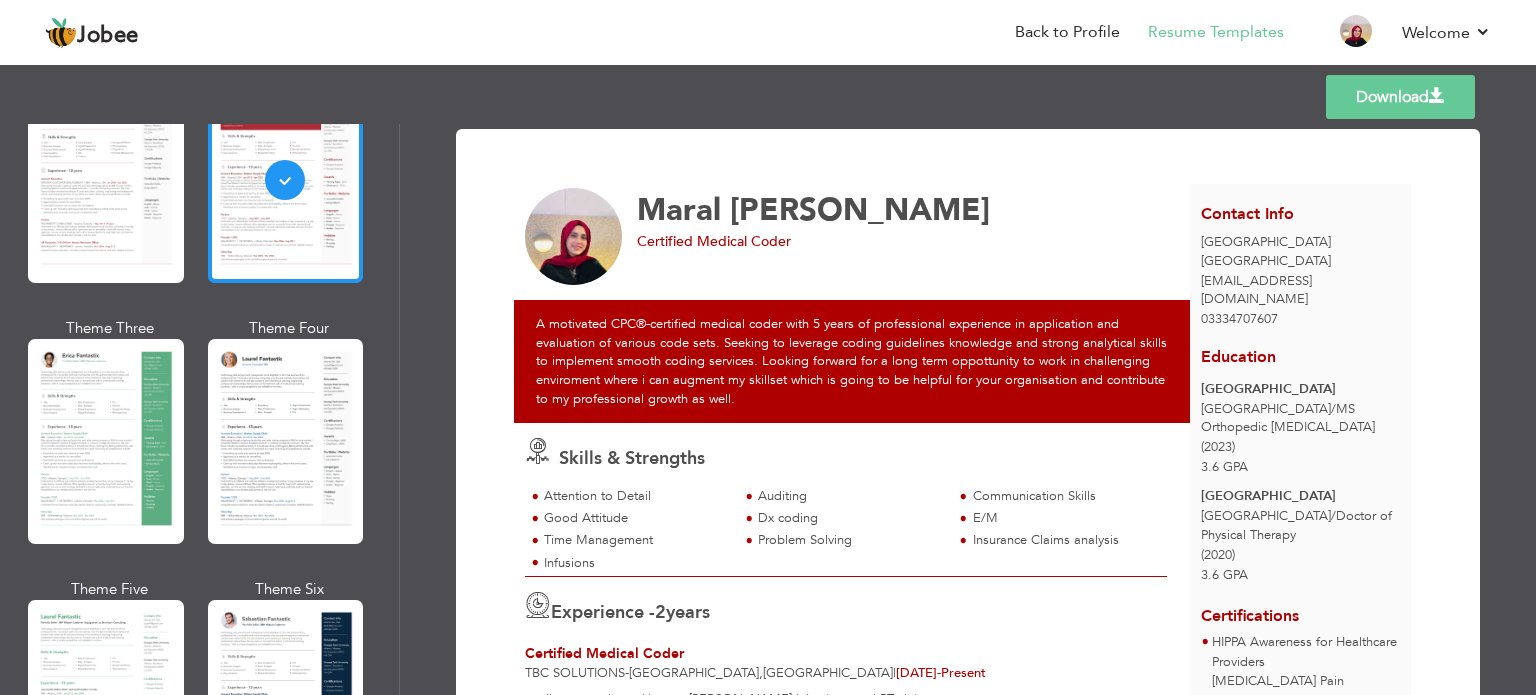 scroll, scrollTop: 200, scrollLeft: 0, axis: vertical 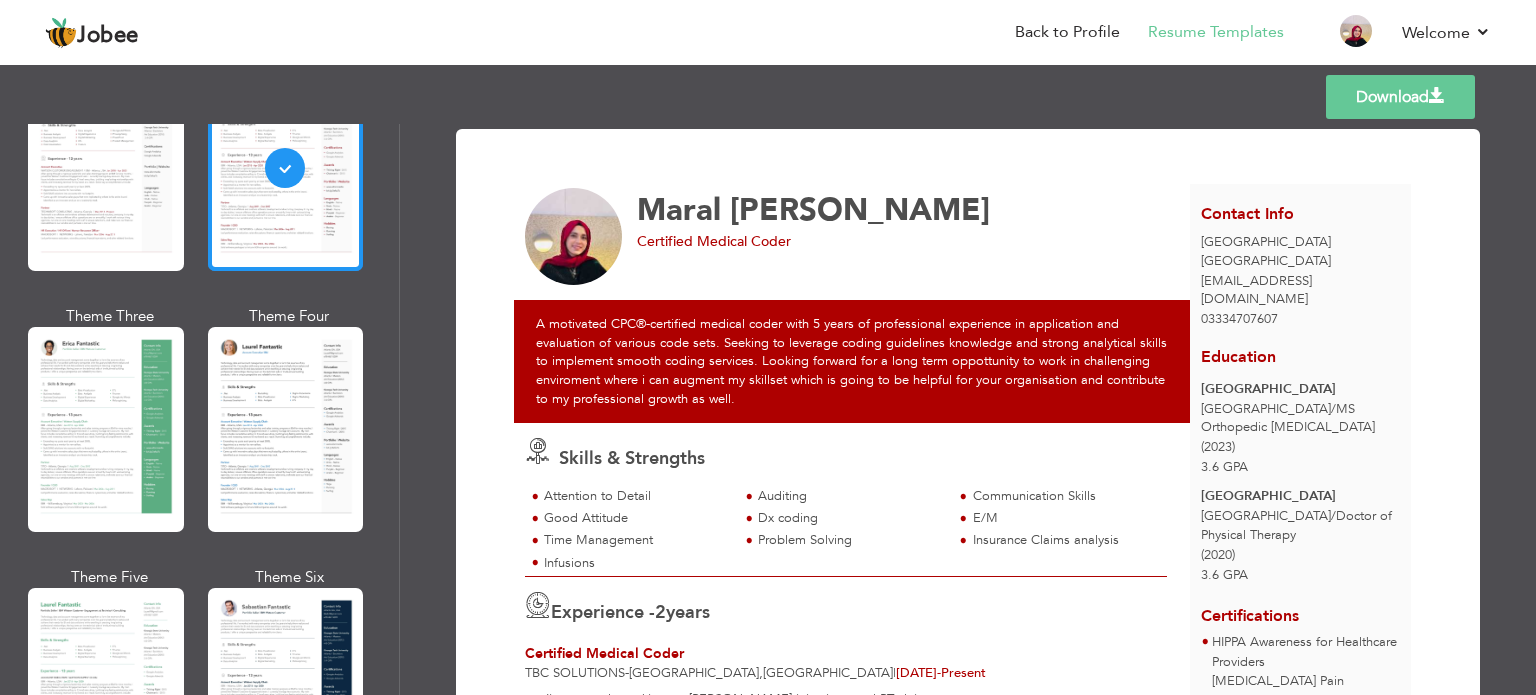 click at bounding box center (286, 429) 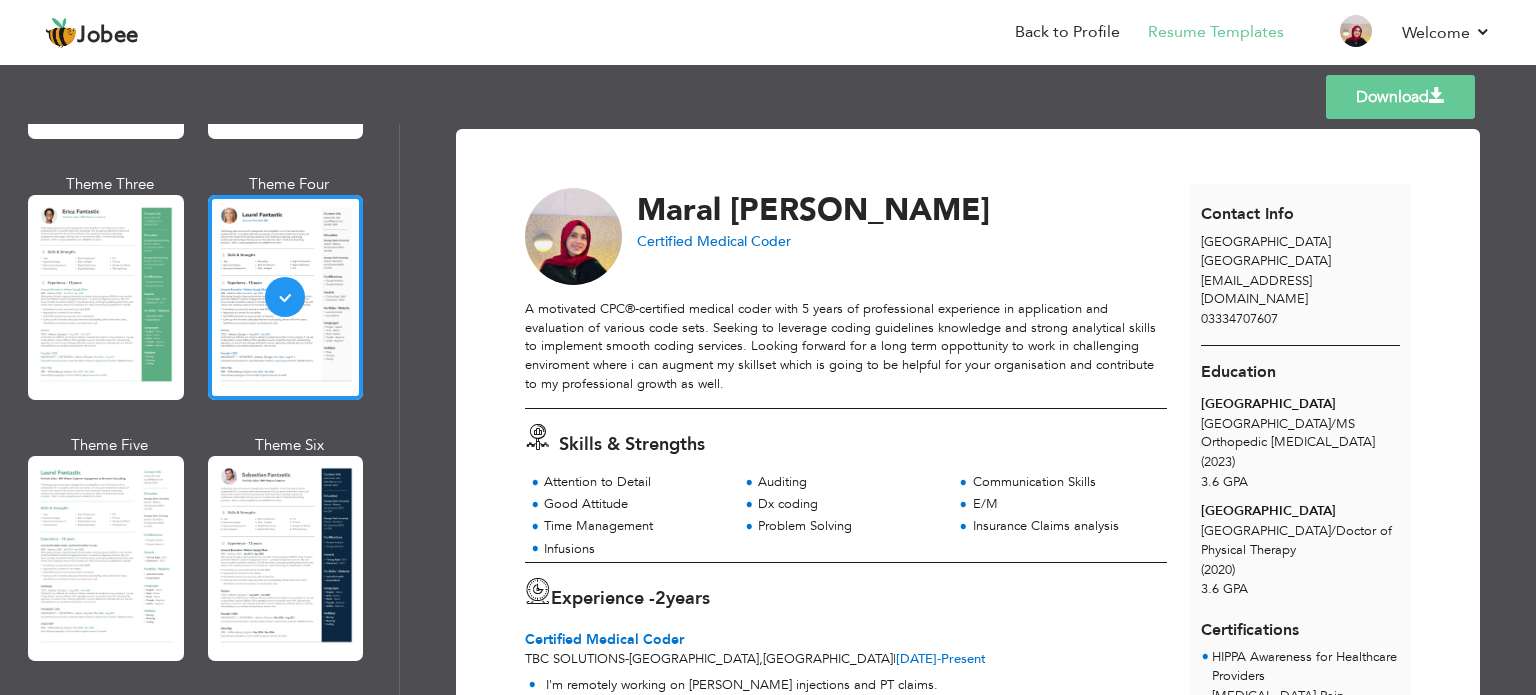 scroll, scrollTop: 400, scrollLeft: 0, axis: vertical 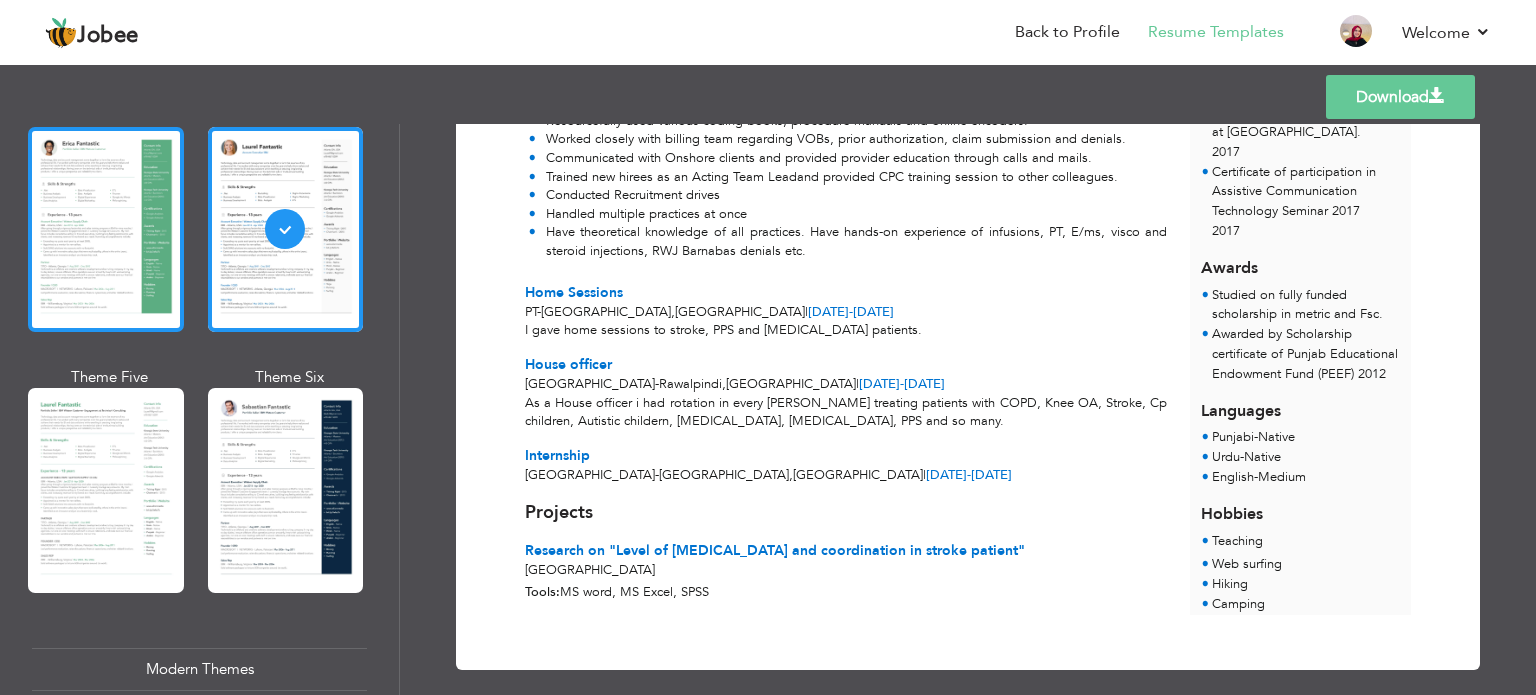 click at bounding box center [106, 229] 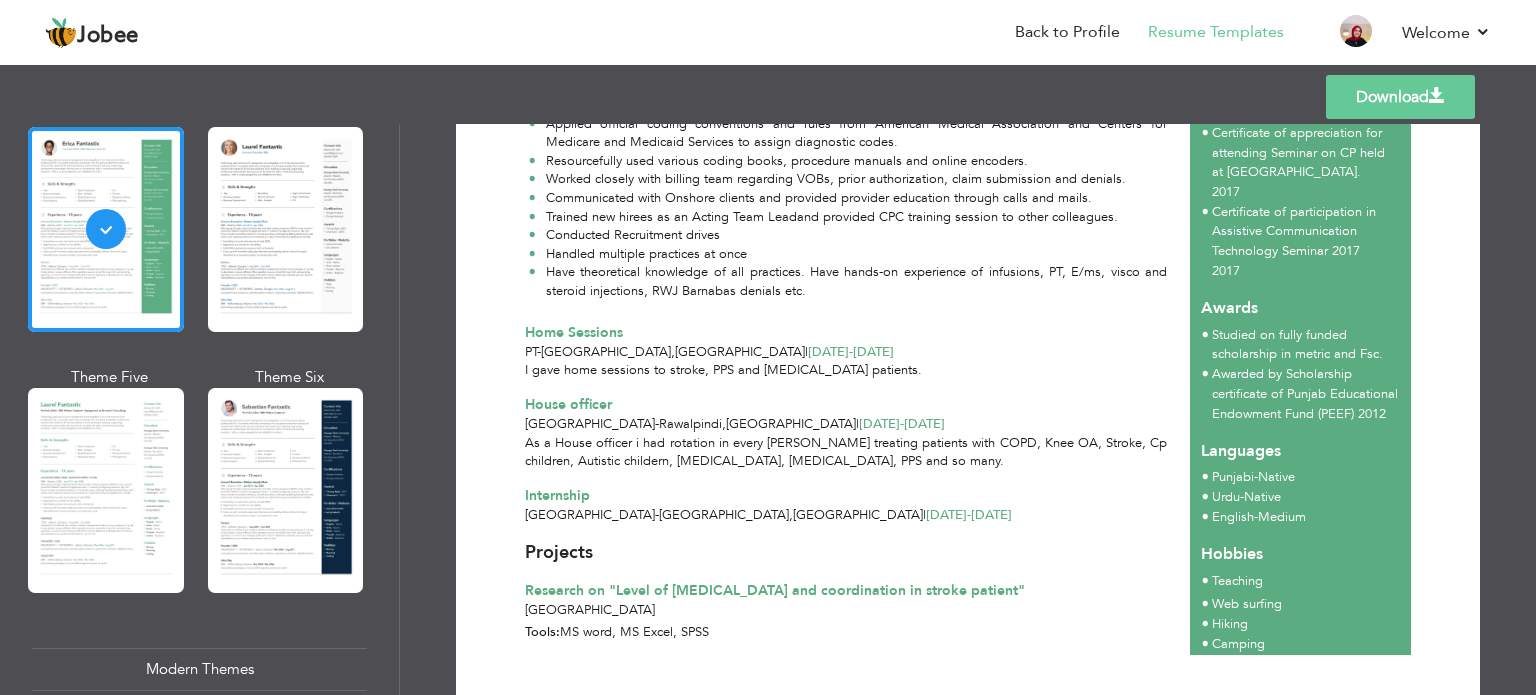 scroll, scrollTop: 800, scrollLeft: 0, axis: vertical 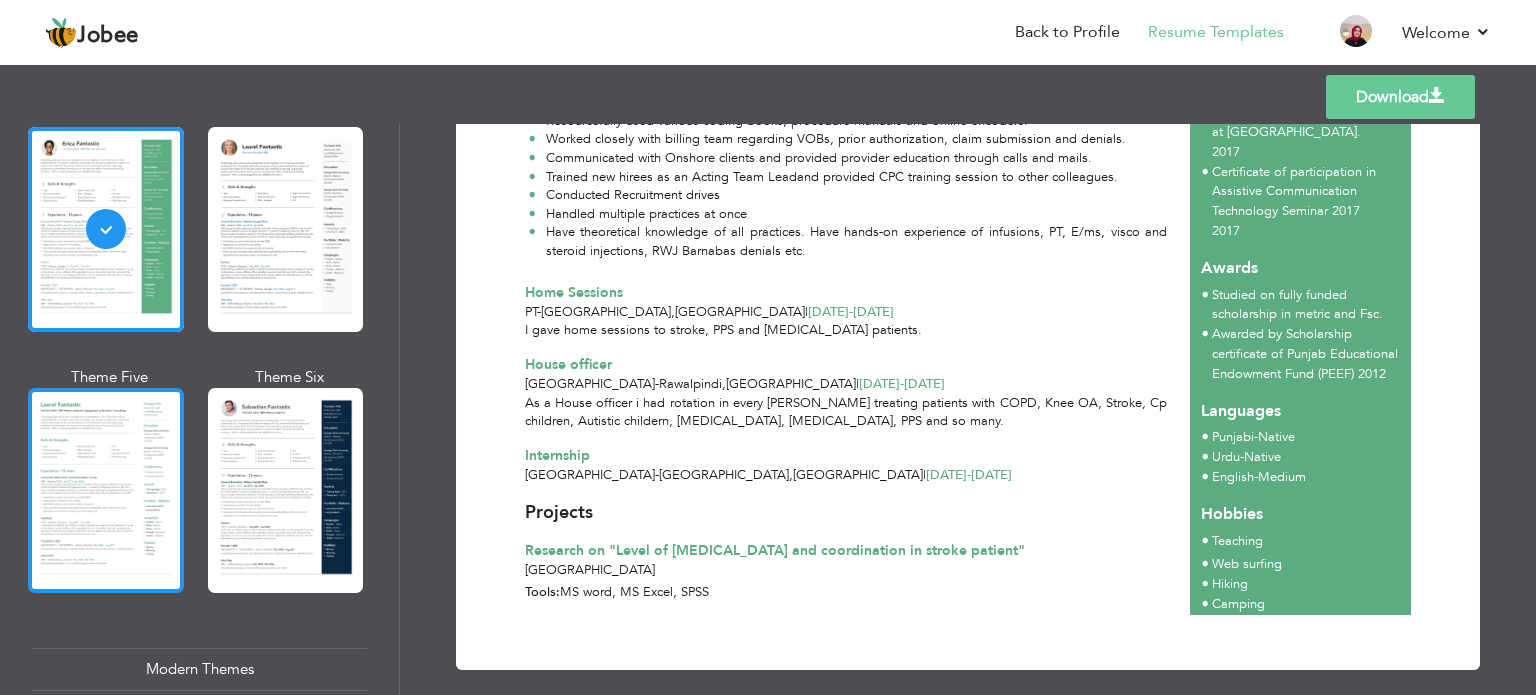 click at bounding box center (106, 490) 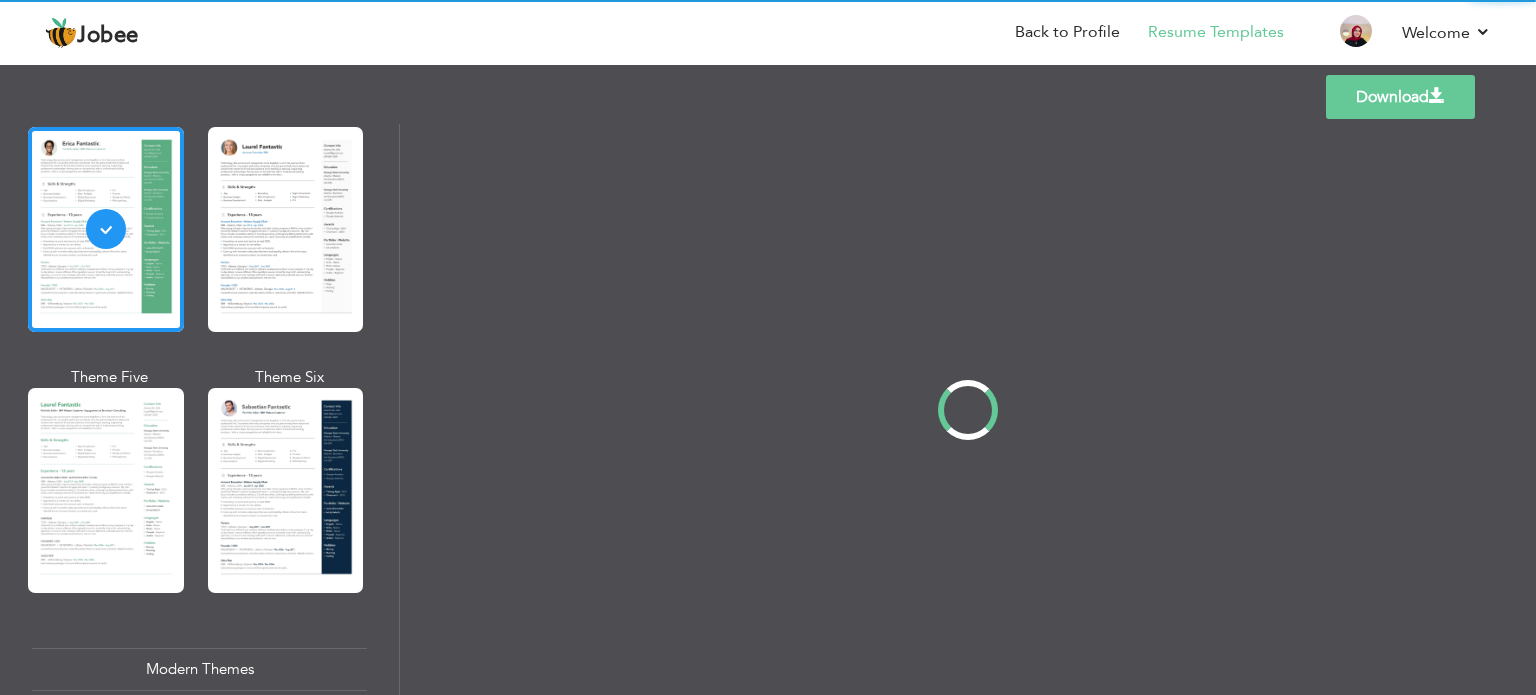 scroll, scrollTop: 0, scrollLeft: 0, axis: both 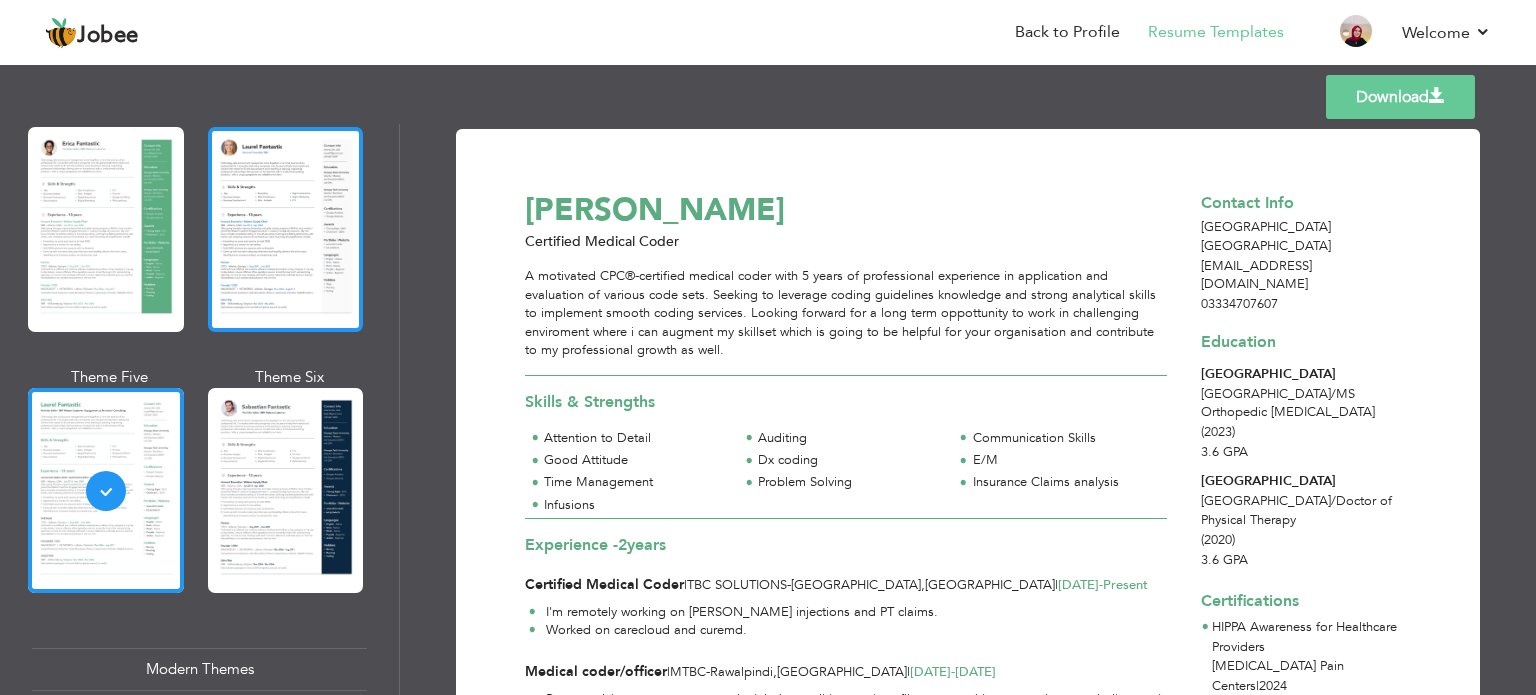 click at bounding box center (286, 229) 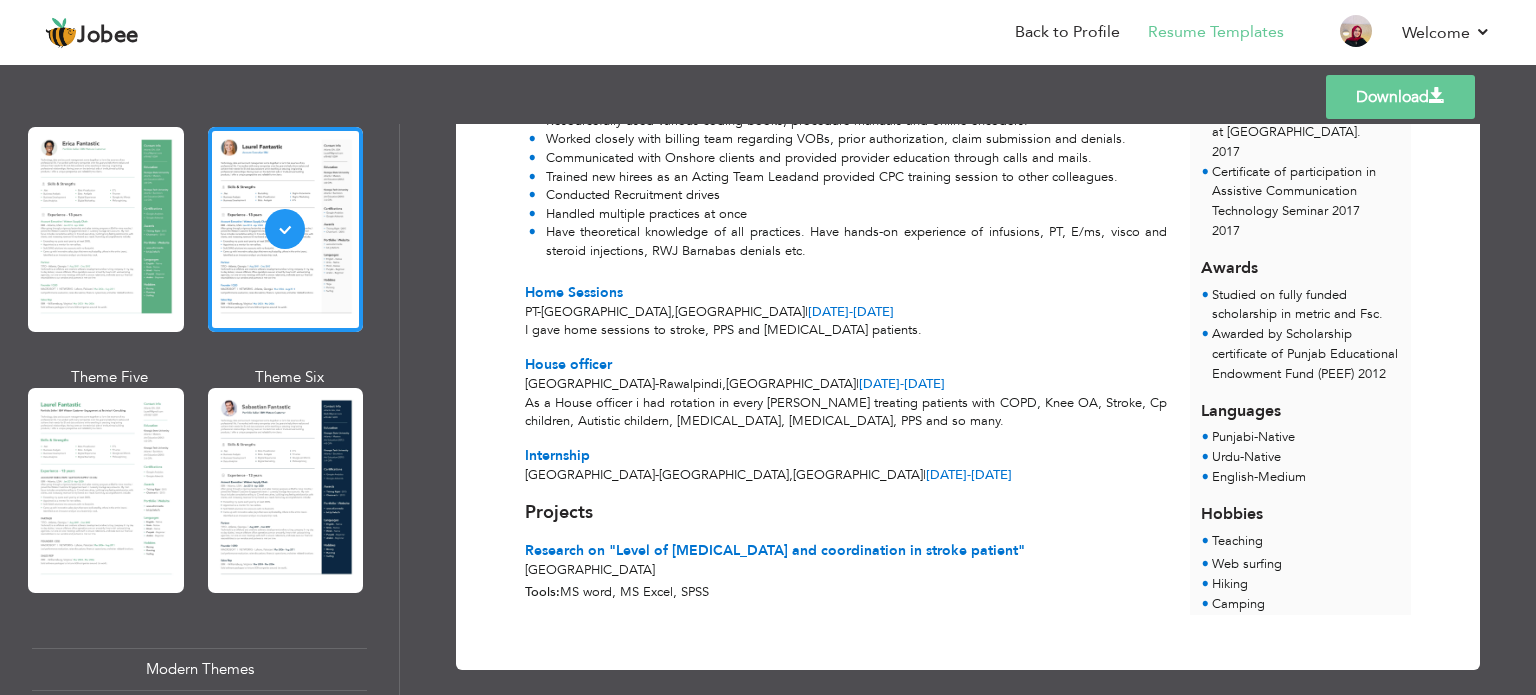 scroll, scrollTop: 800, scrollLeft: 0, axis: vertical 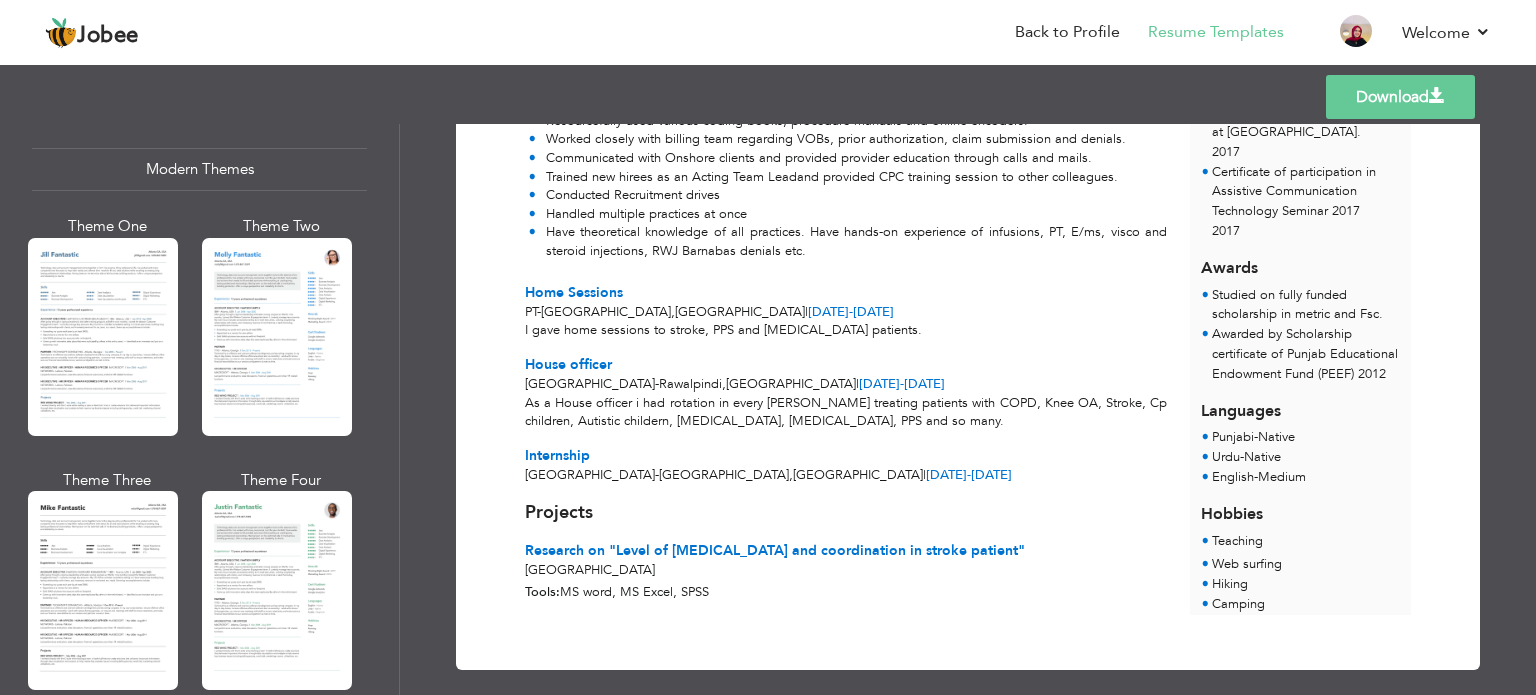 click on "Download" at bounding box center (1400, 97) 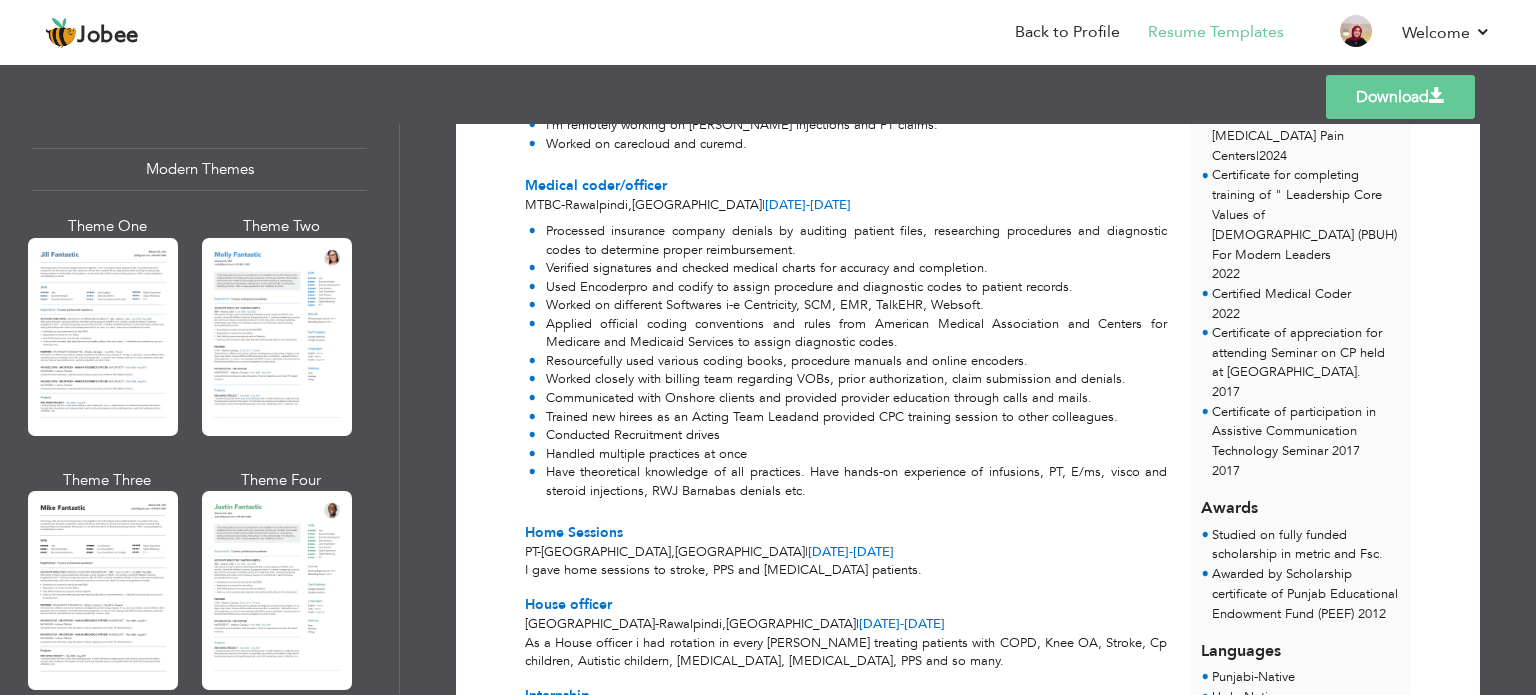 scroll, scrollTop: 500, scrollLeft: 0, axis: vertical 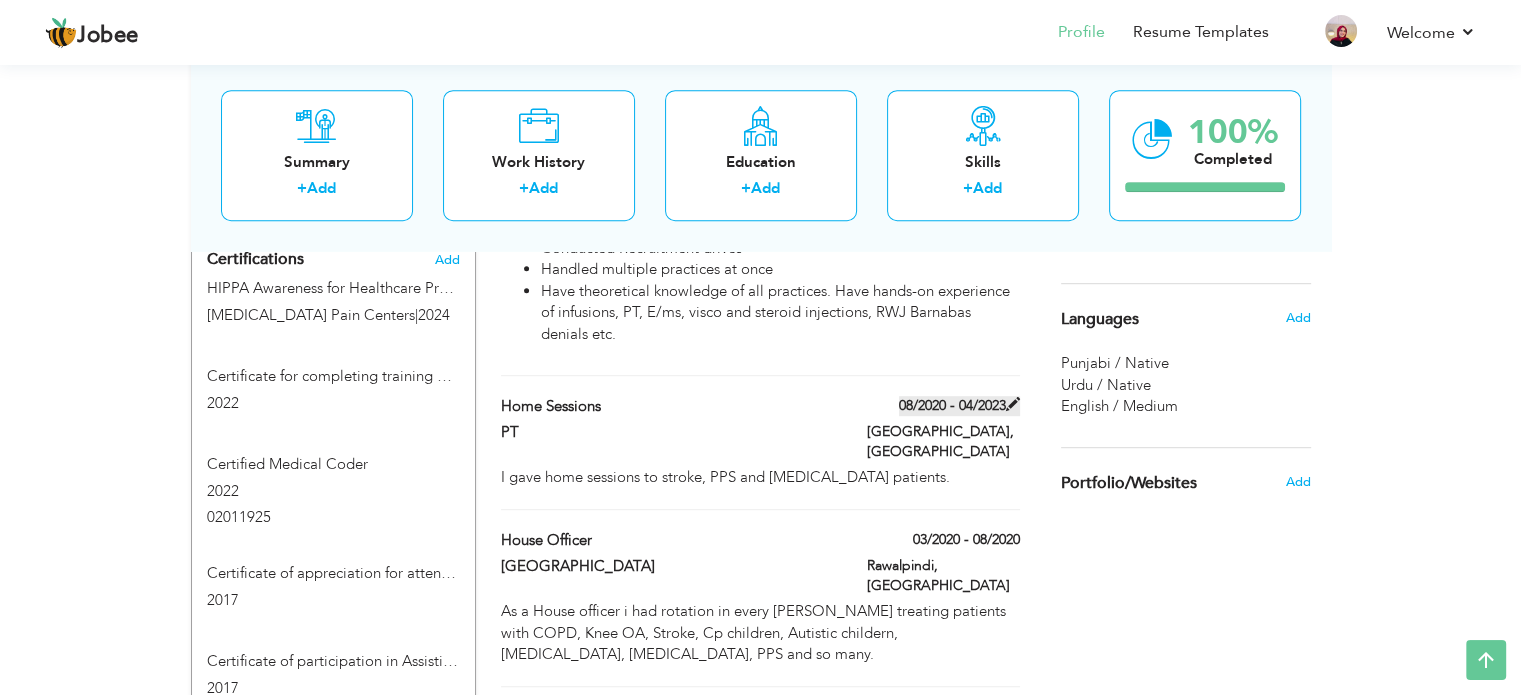 click at bounding box center [1013, 404] 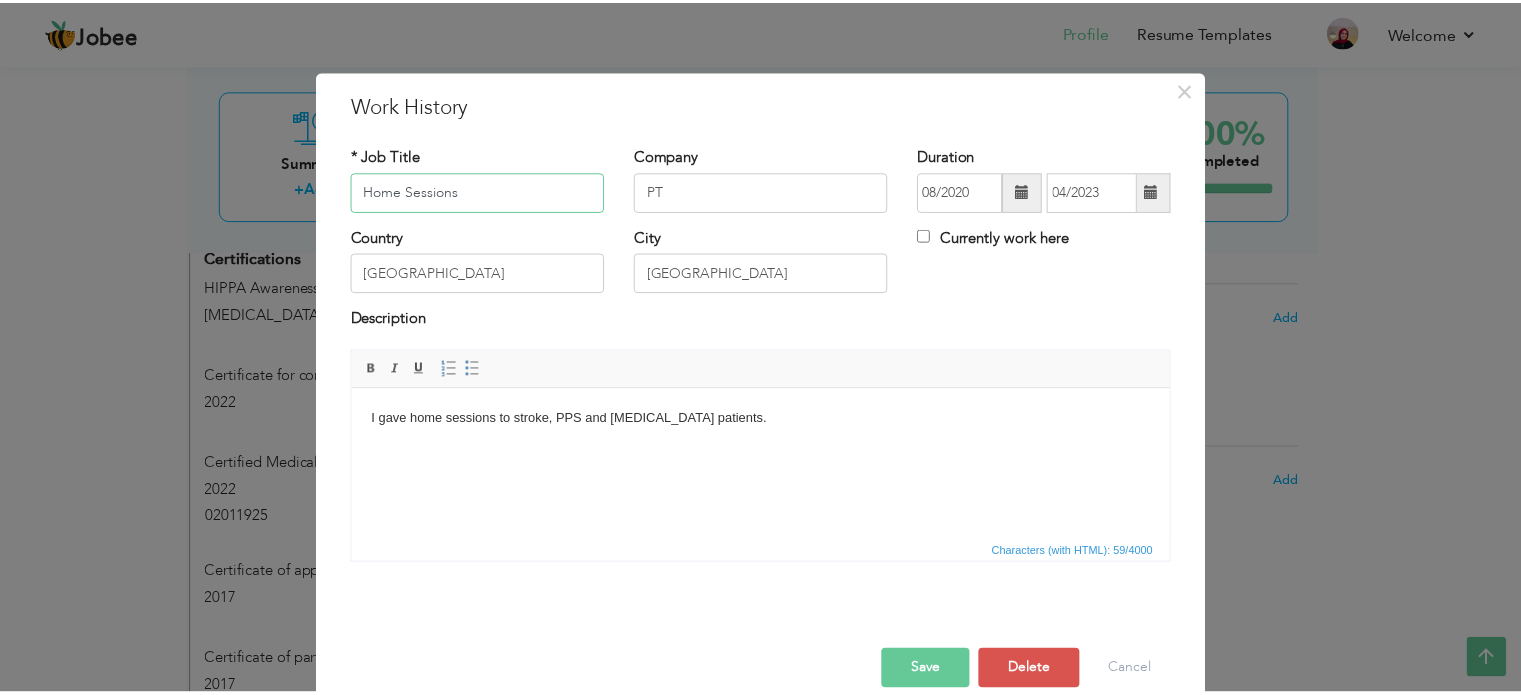 scroll, scrollTop: 29, scrollLeft: 0, axis: vertical 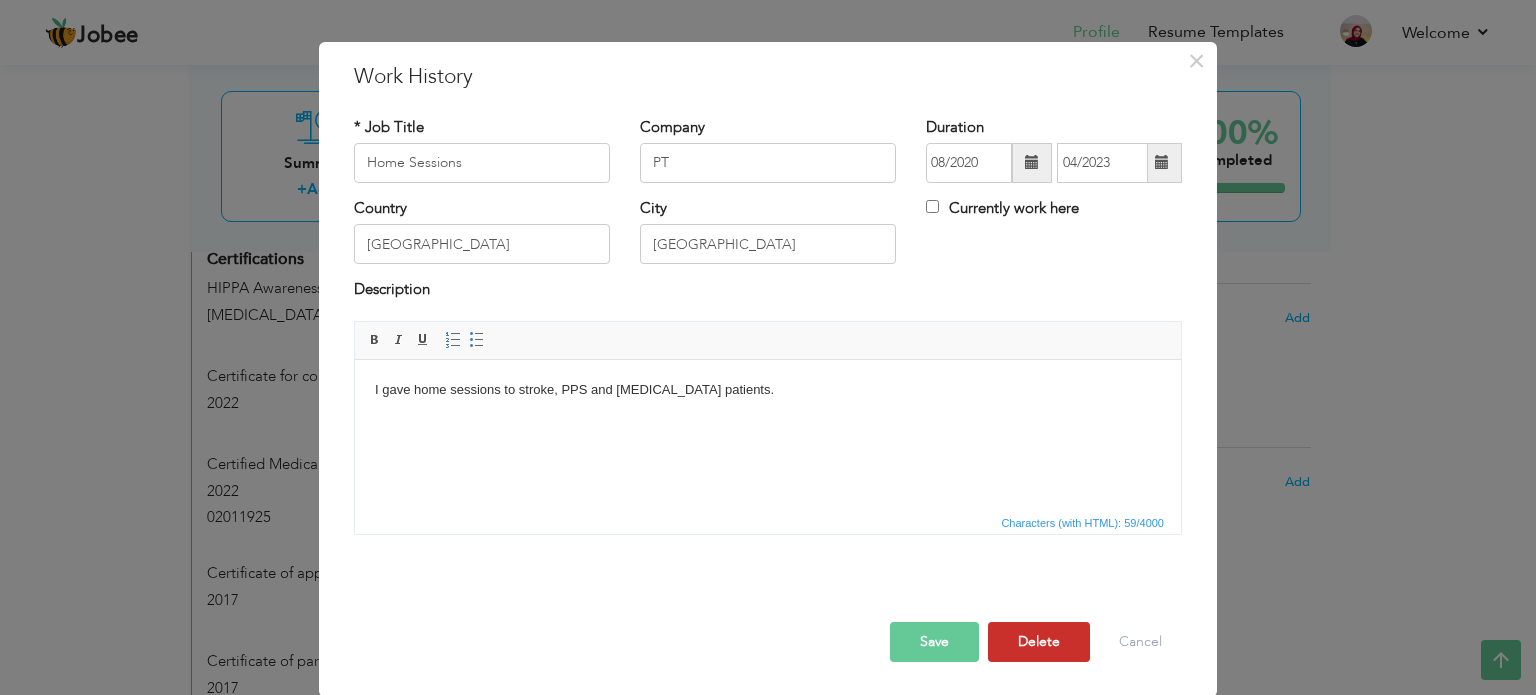click on "Delete" at bounding box center (1039, 642) 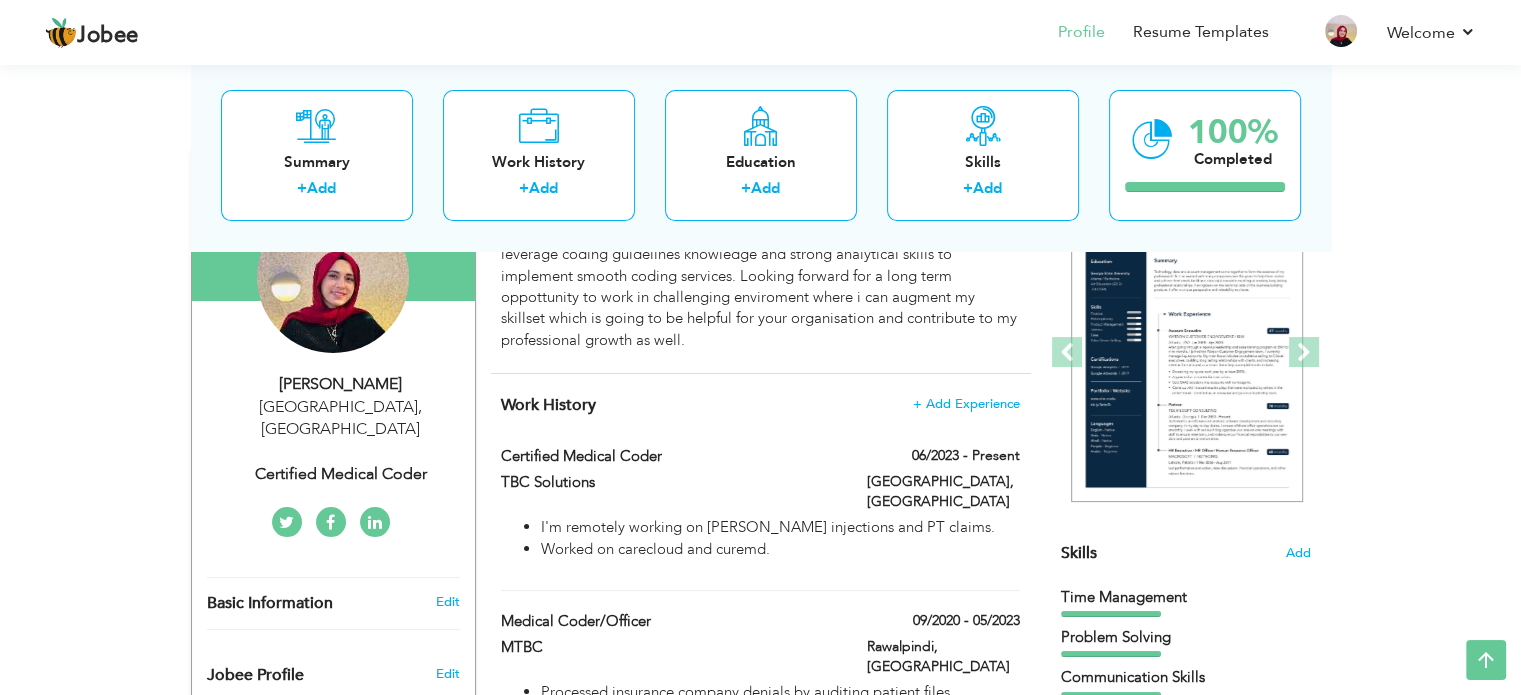 scroll, scrollTop: 0, scrollLeft: 0, axis: both 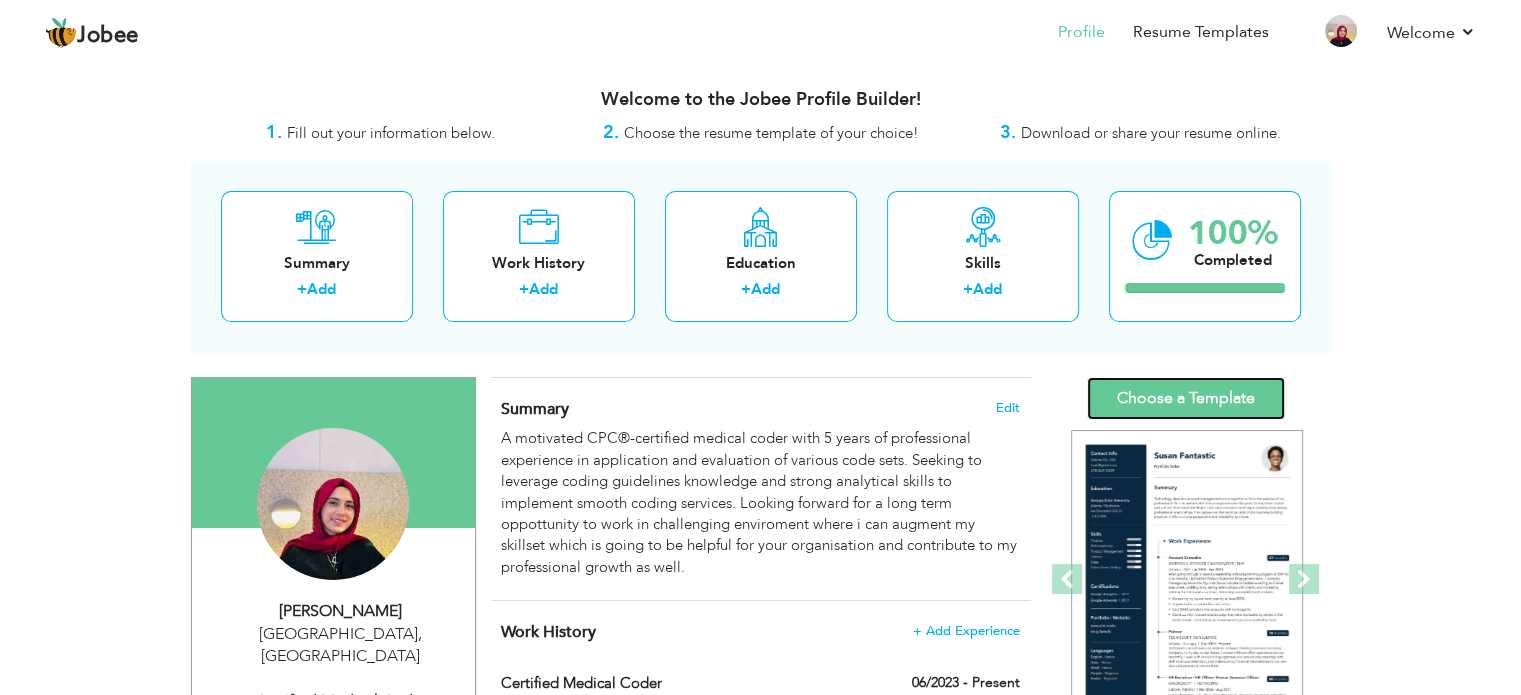 click on "Choose a Template" at bounding box center [1186, 398] 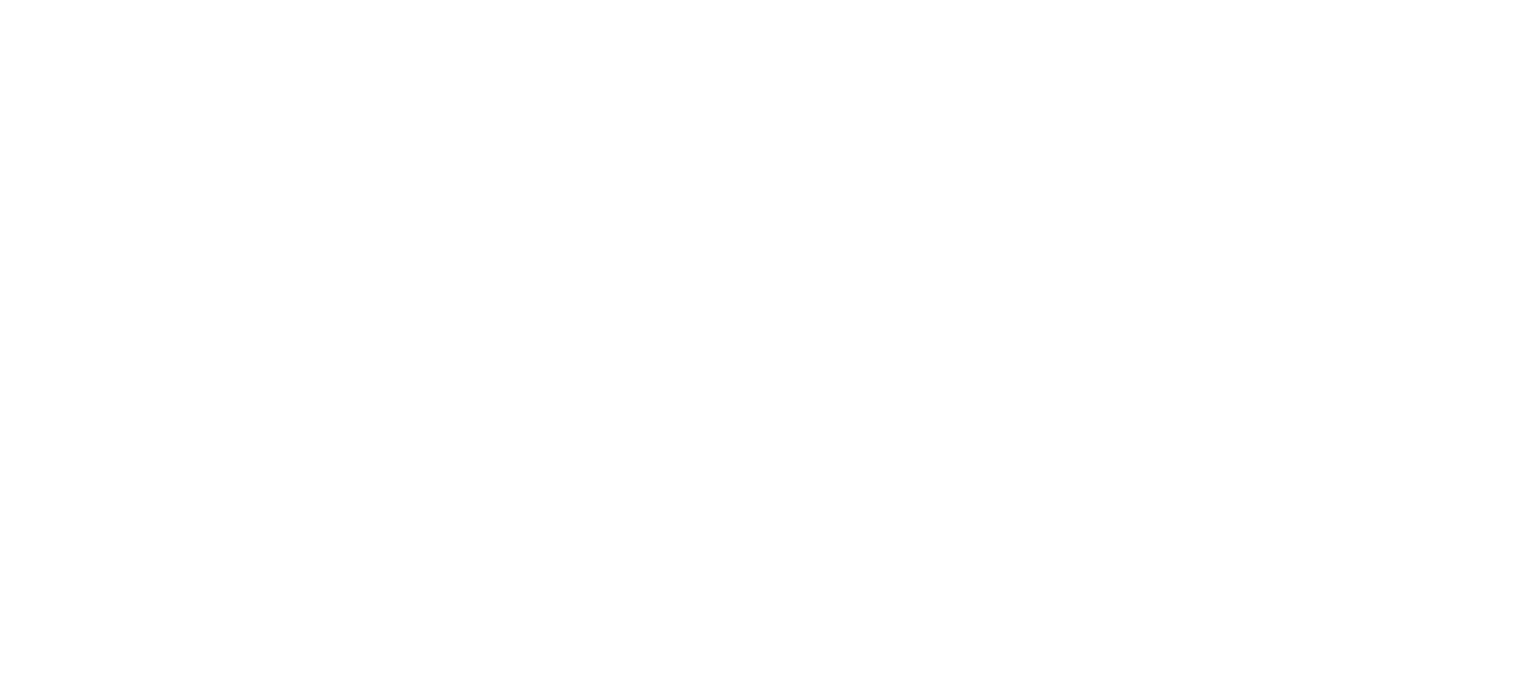 scroll, scrollTop: 0, scrollLeft: 0, axis: both 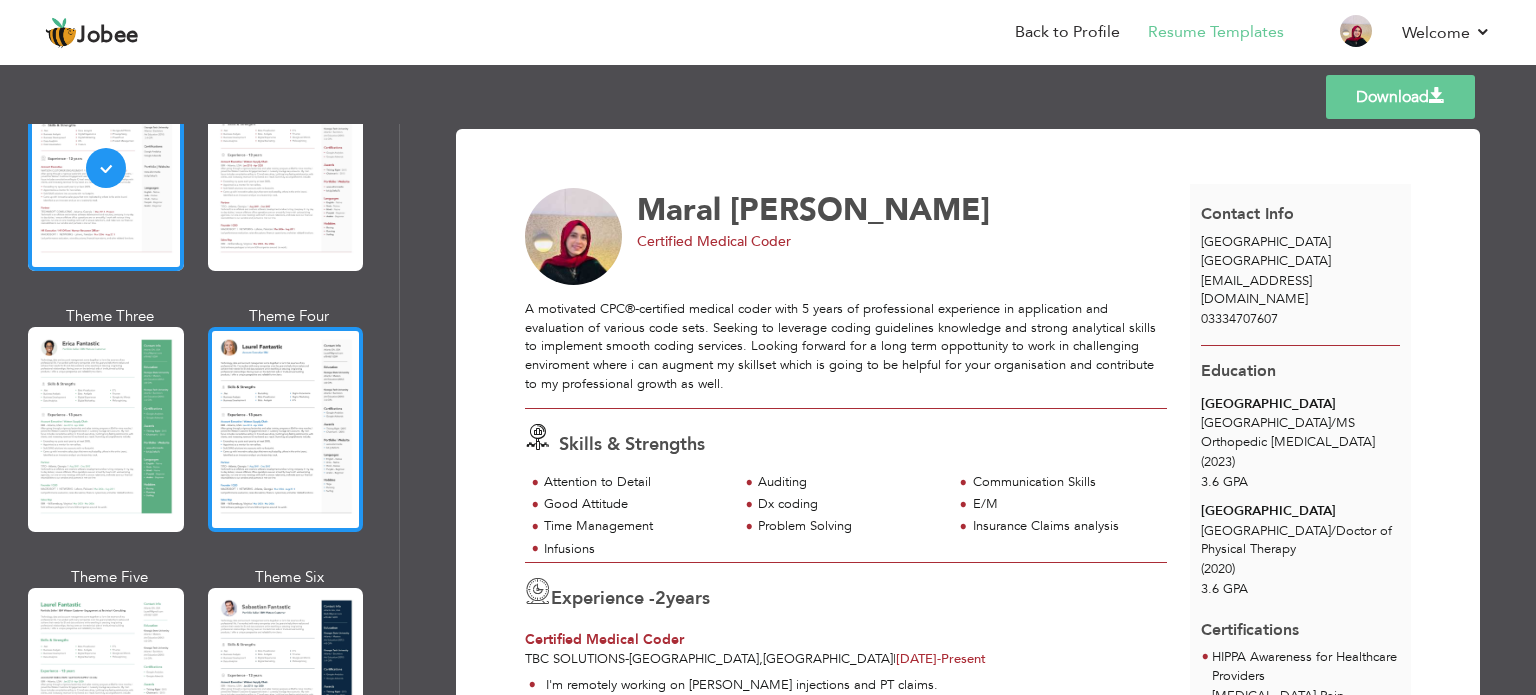 click at bounding box center [286, 429] 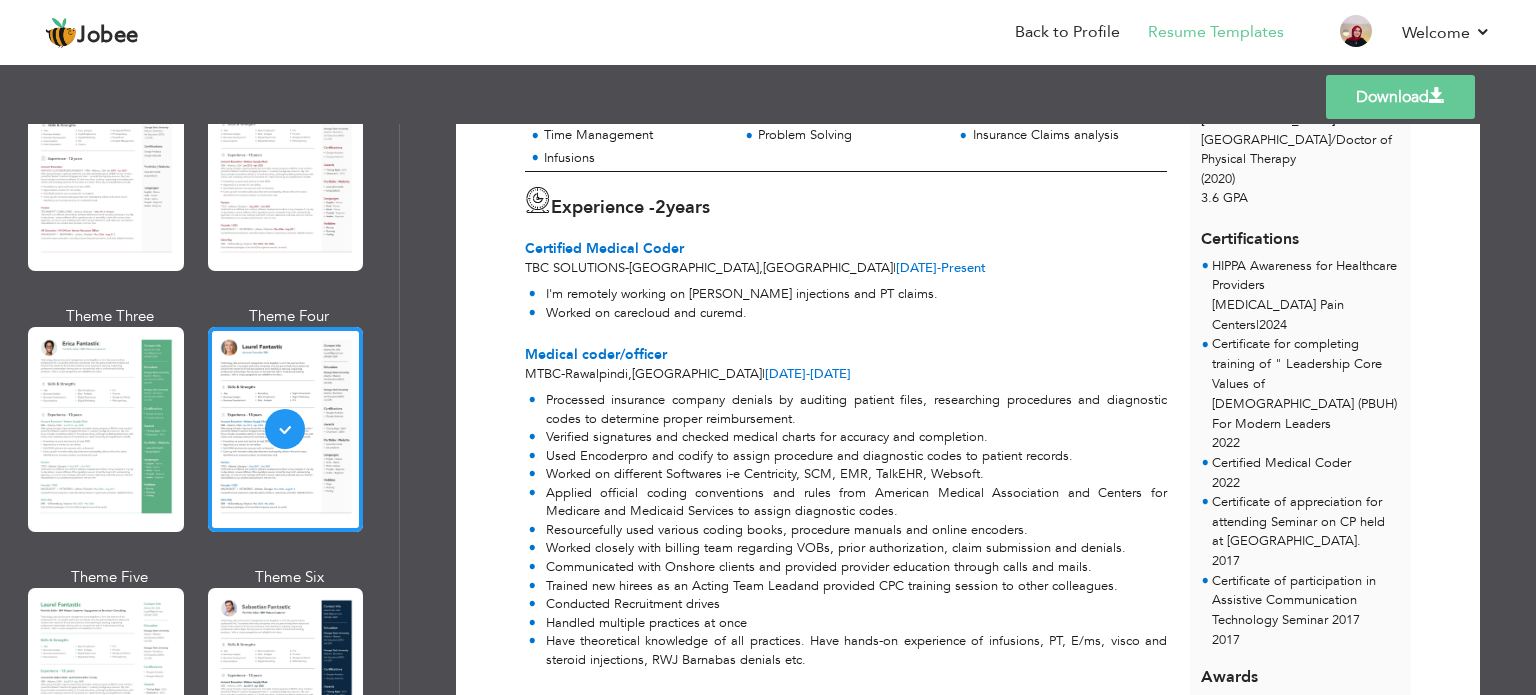 scroll, scrollTop: 400, scrollLeft: 0, axis: vertical 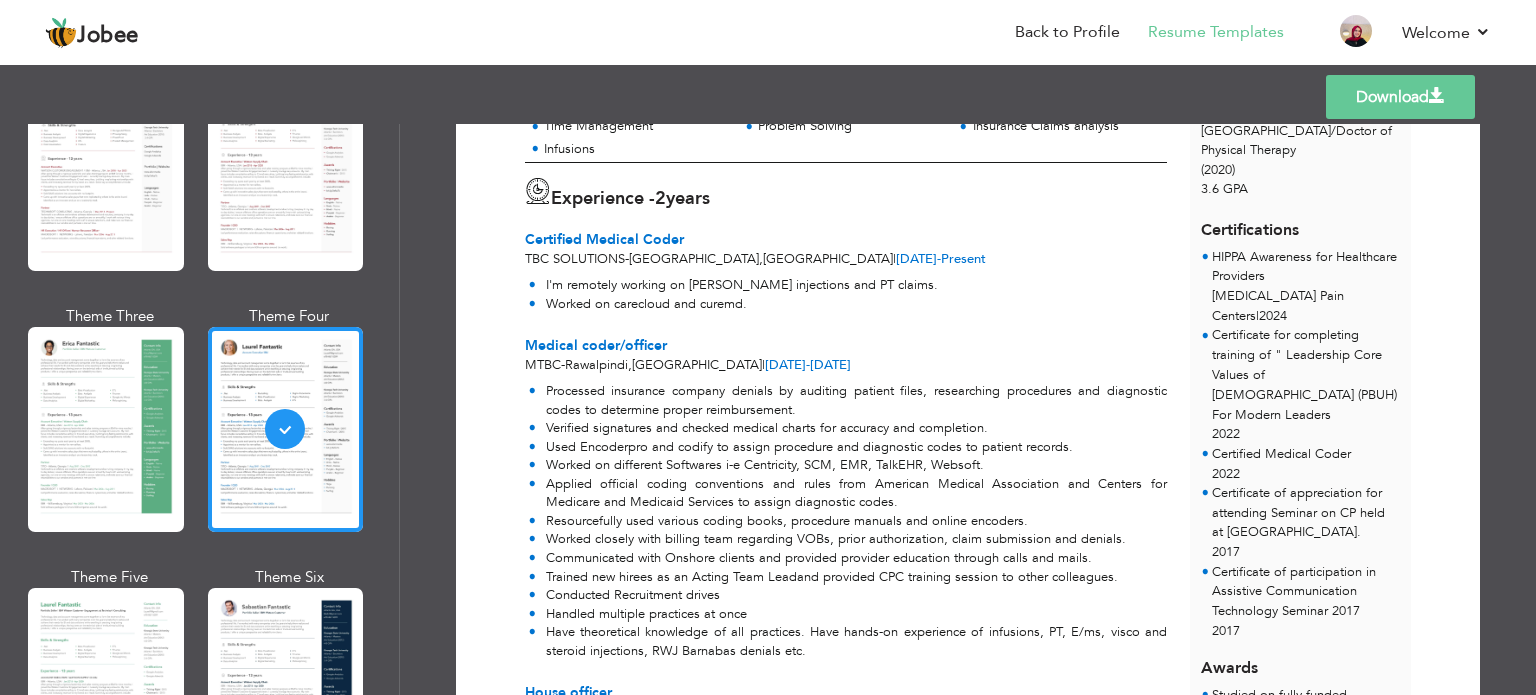 click on "Download" at bounding box center (1400, 97) 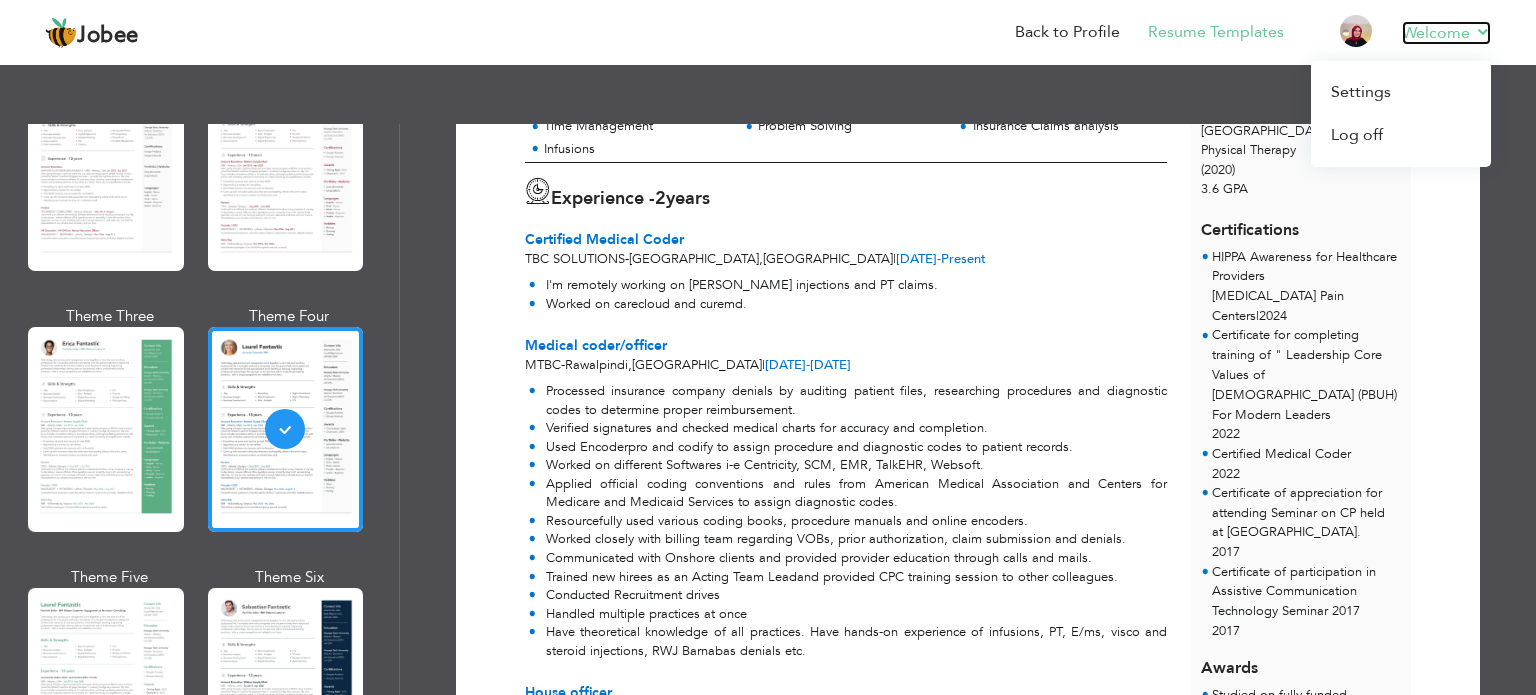 click on "Welcome" at bounding box center (1446, 33) 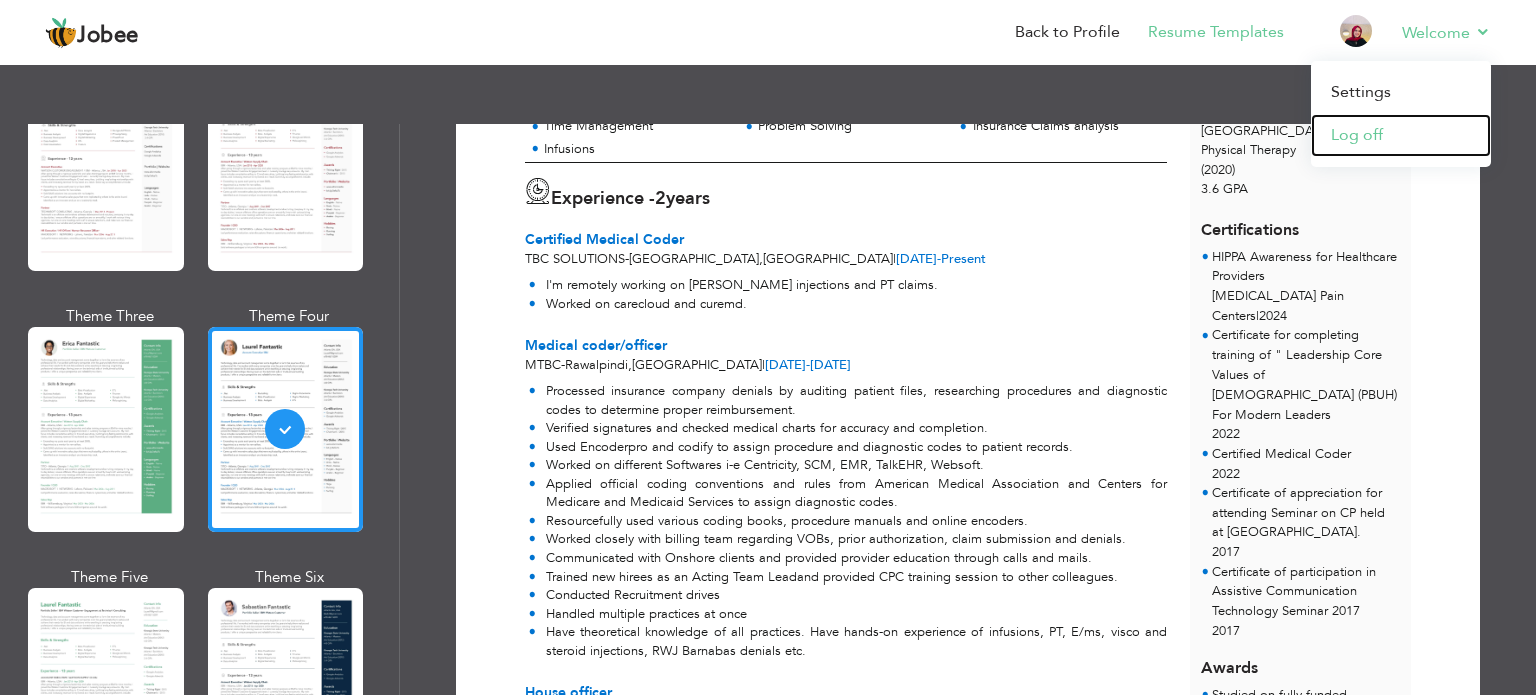click on "Log off" at bounding box center [1401, 135] 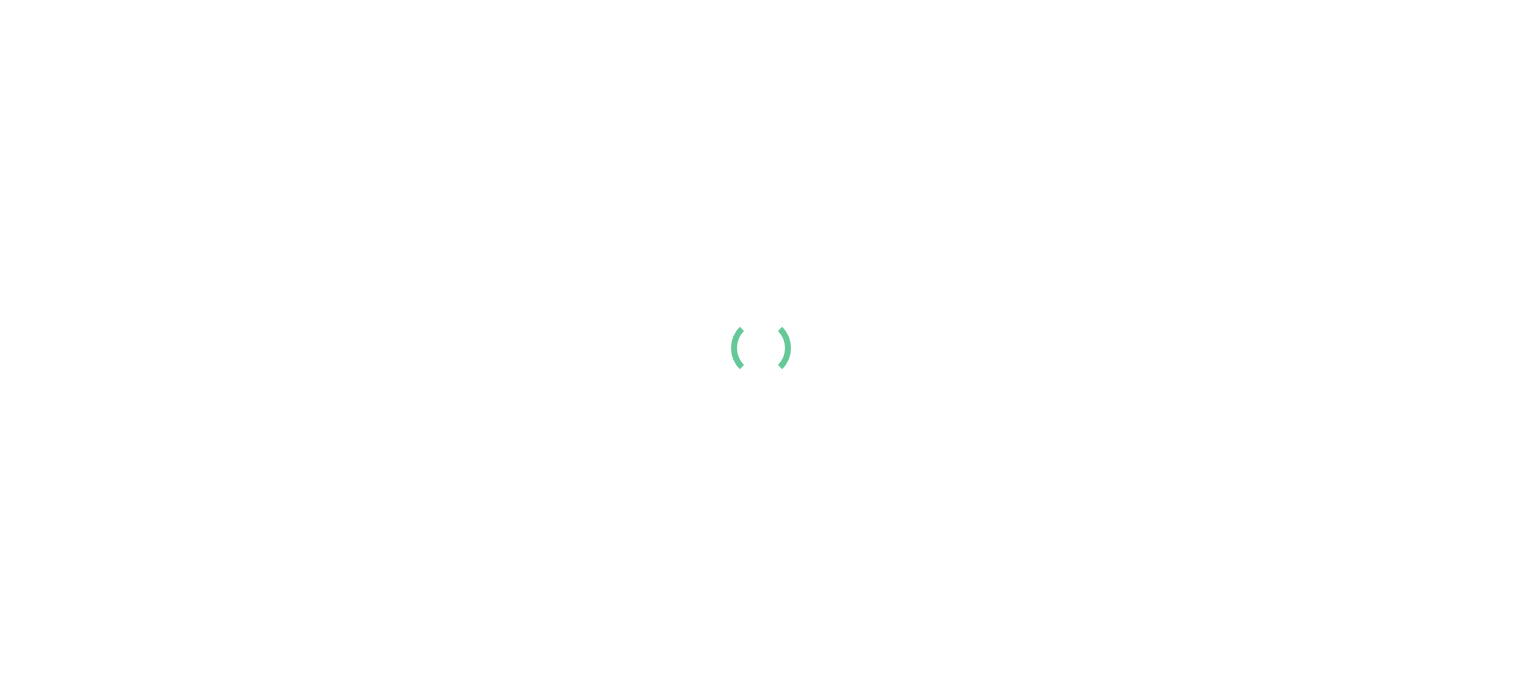 scroll, scrollTop: 0, scrollLeft: 0, axis: both 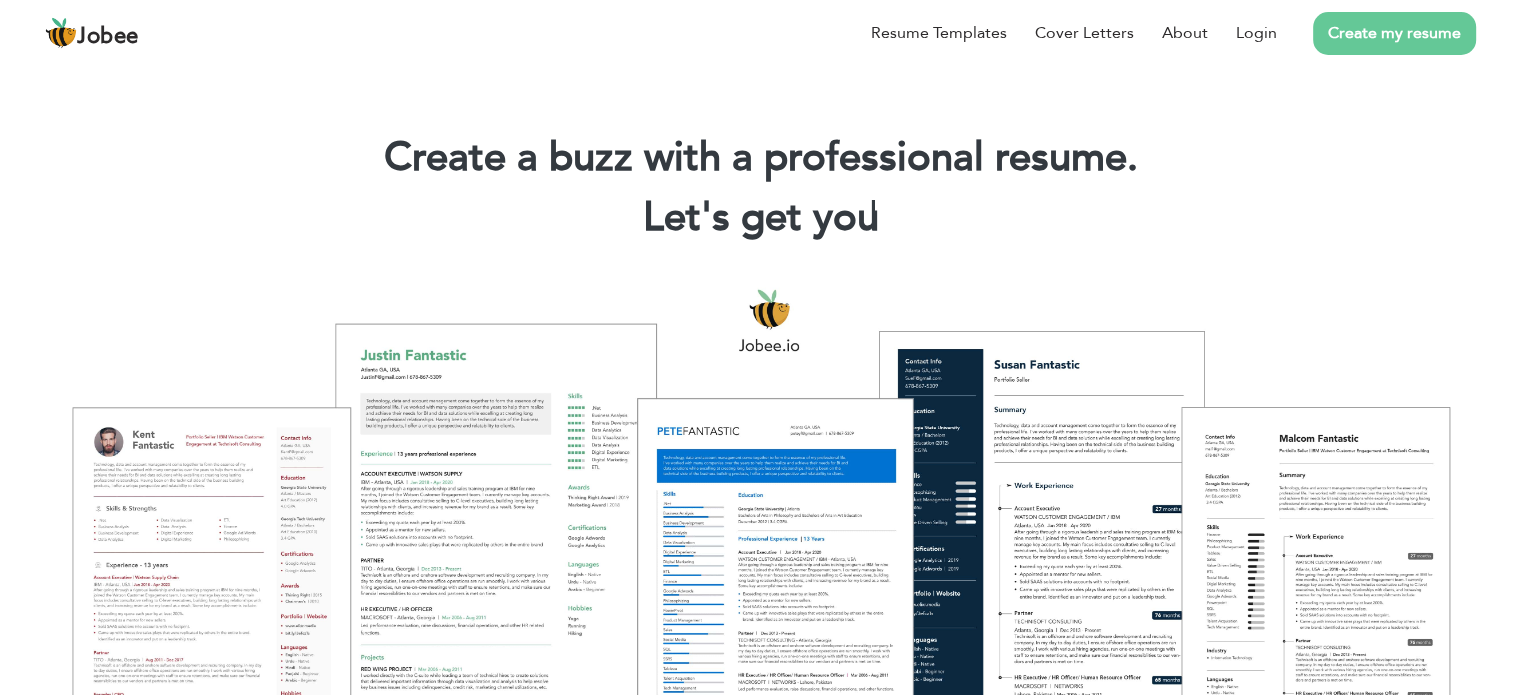 click on "Create my resume" at bounding box center [1376, 33] 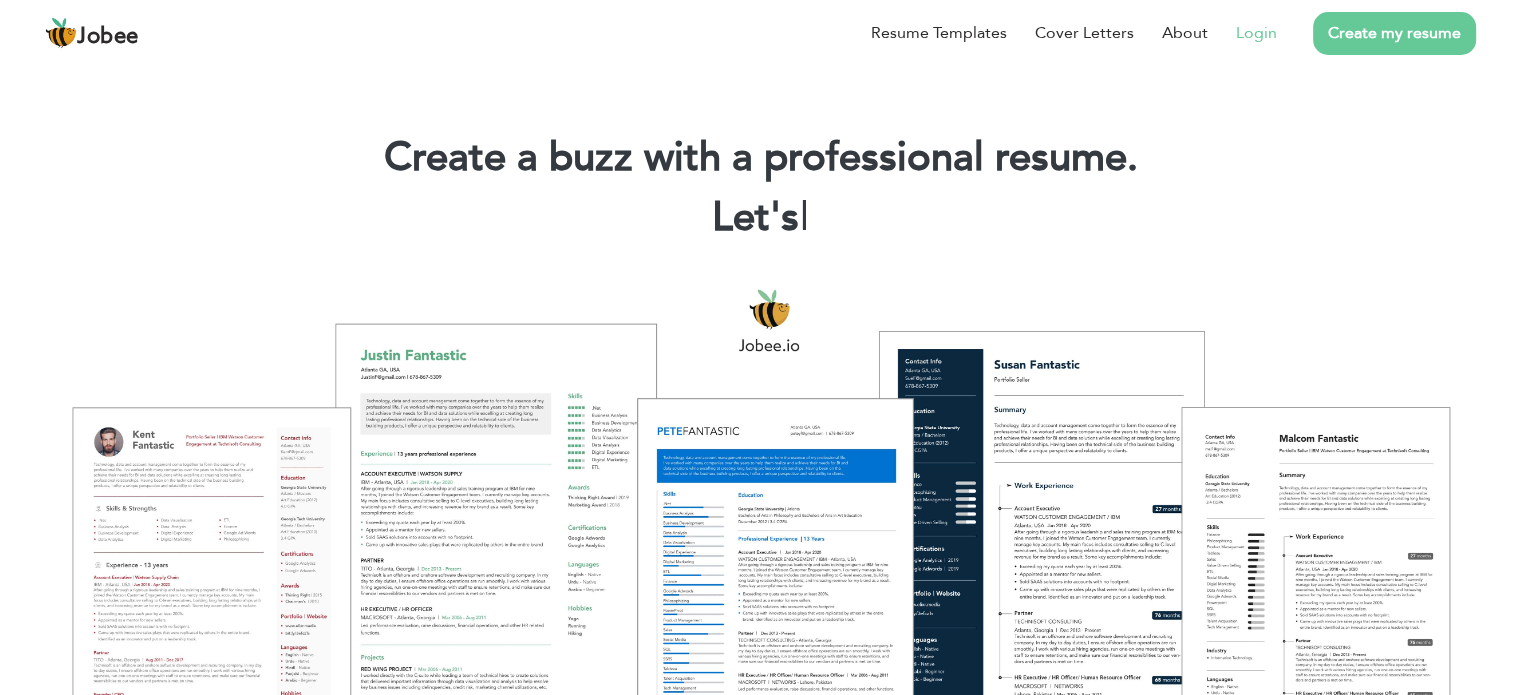 click on "Login" at bounding box center (1256, 33) 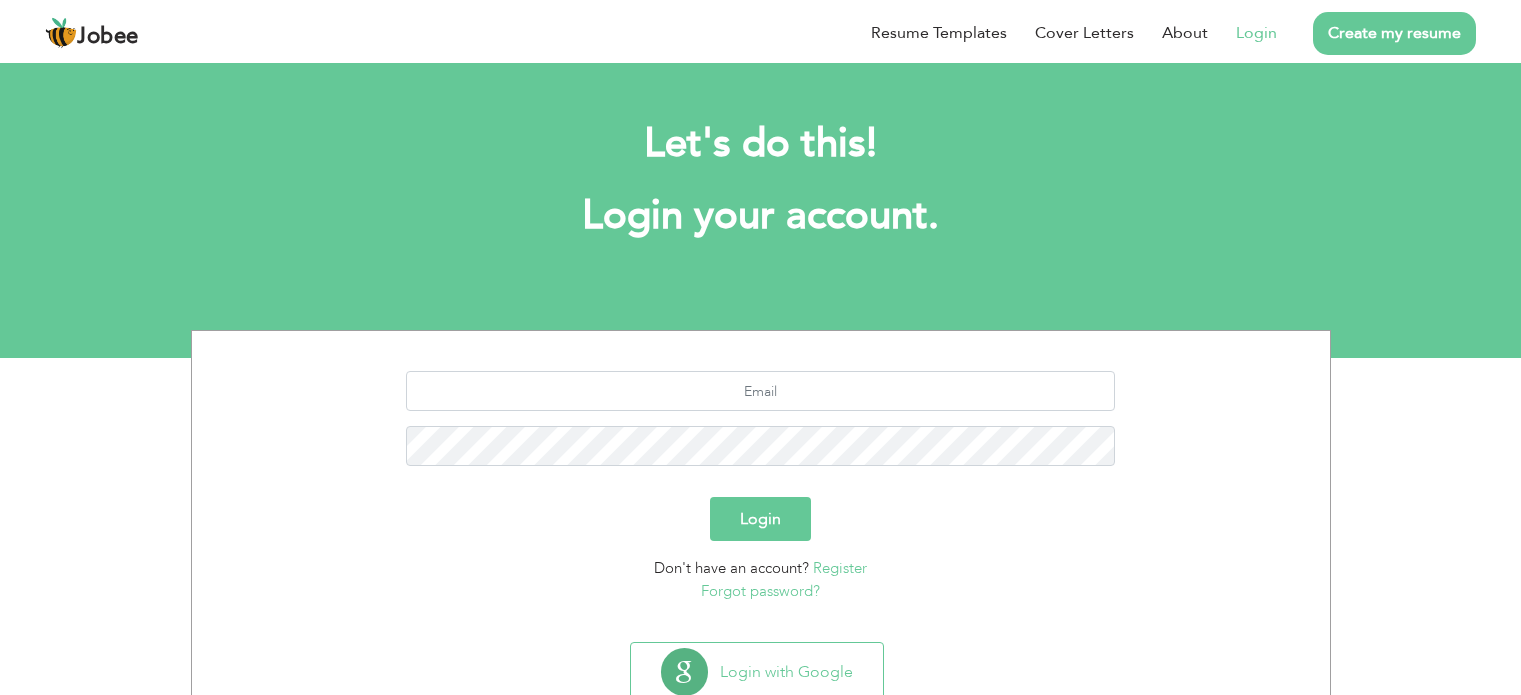 scroll, scrollTop: 0, scrollLeft: 0, axis: both 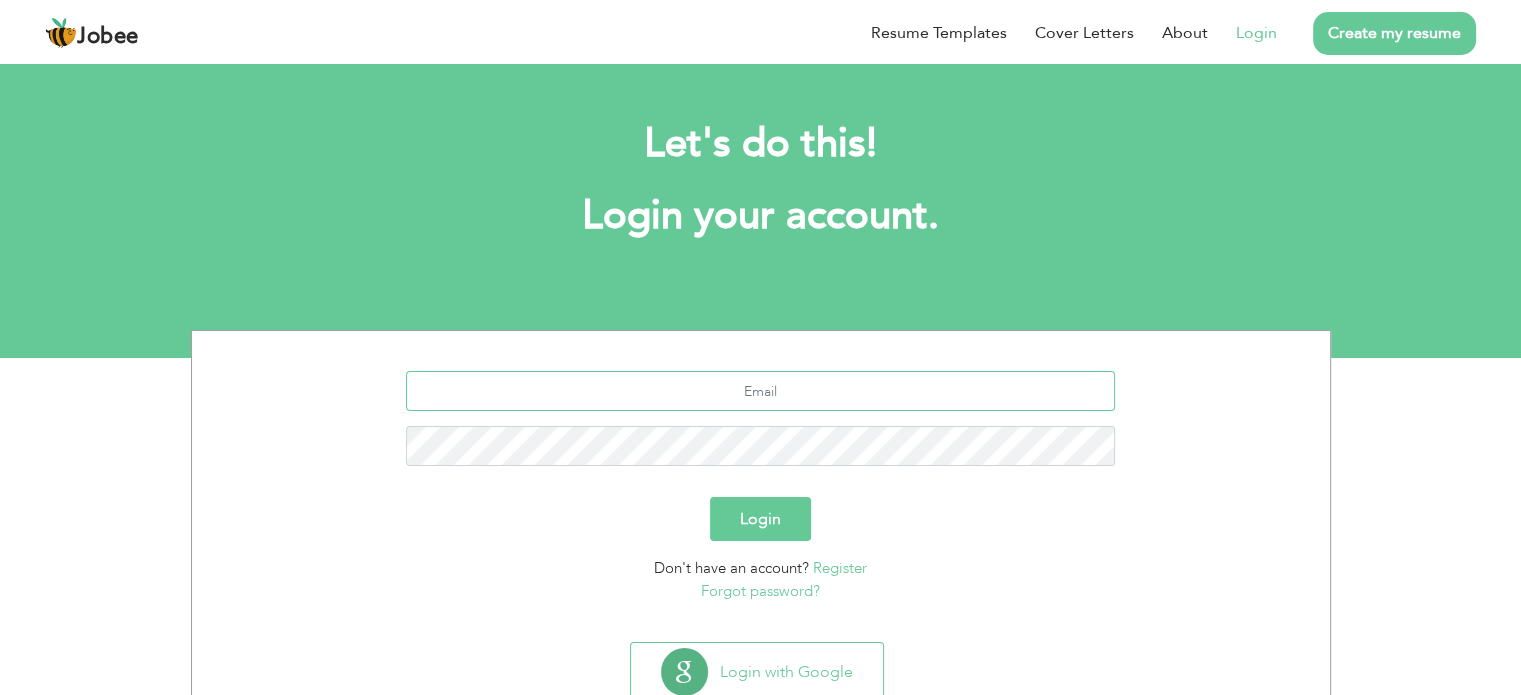 drag, startPoint x: 732, startPoint y: 391, endPoint x: 781, endPoint y: 424, distance: 59.07622 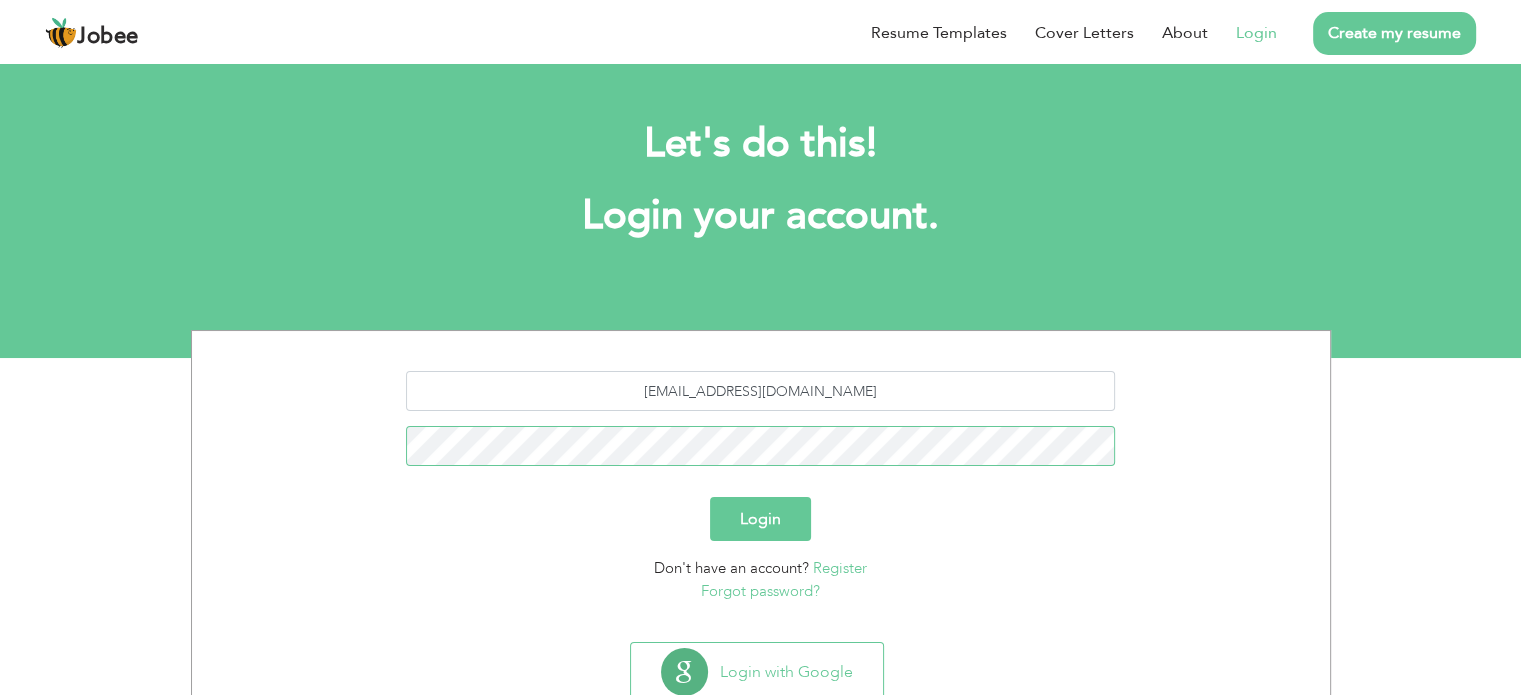 click on "Login" at bounding box center (760, 519) 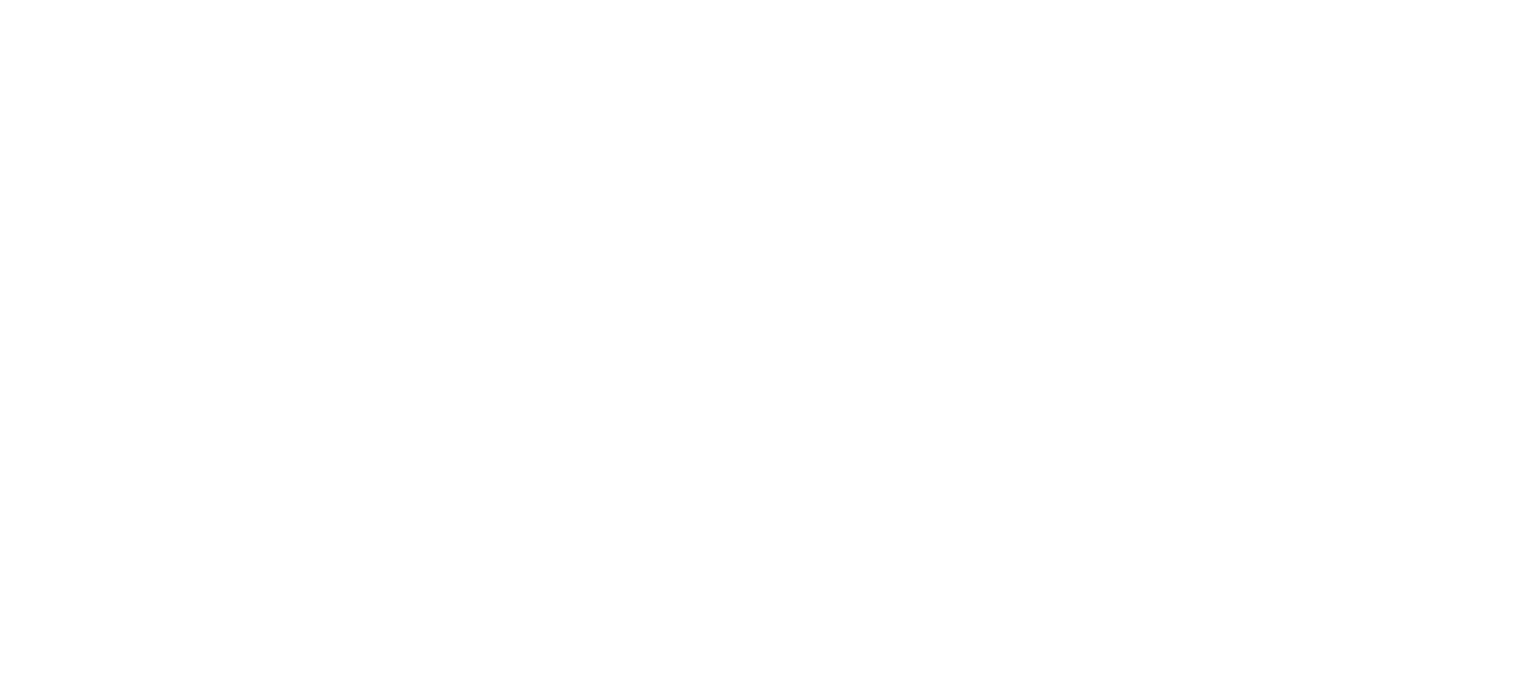 scroll, scrollTop: 0, scrollLeft: 0, axis: both 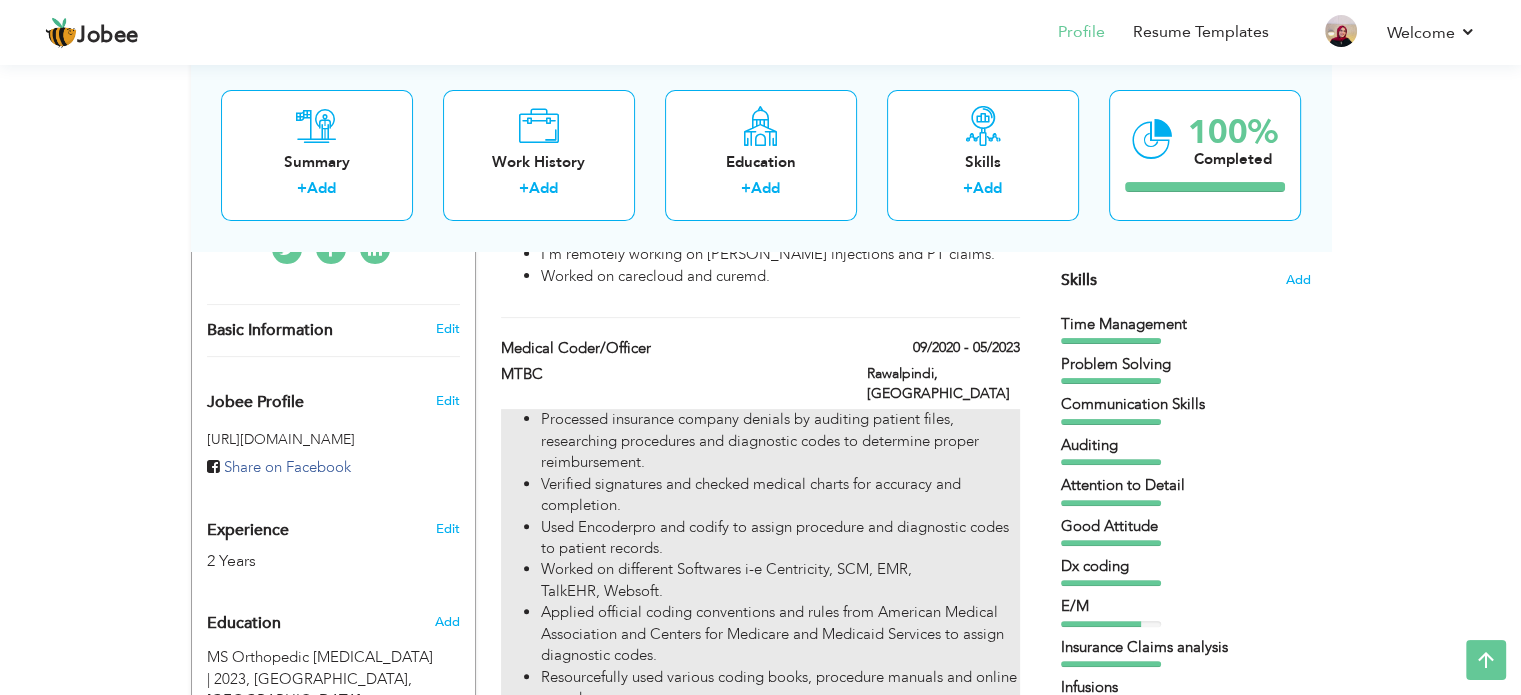 click on "Processed insurance company denials by auditing patient files, researching procedures and diagnostic codes to determine proper reimbursement." at bounding box center [780, 441] 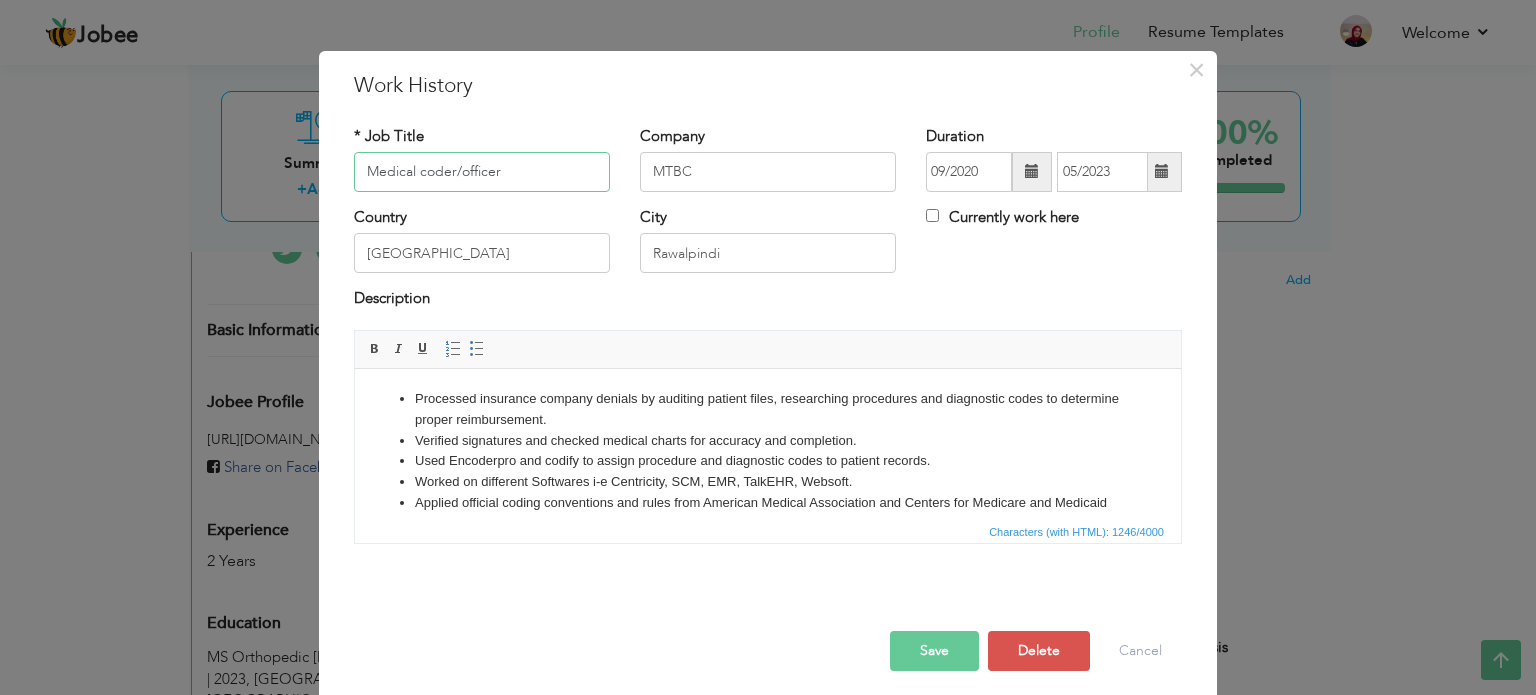 scroll, scrollTop: 29, scrollLeft: 0, axis: vertical 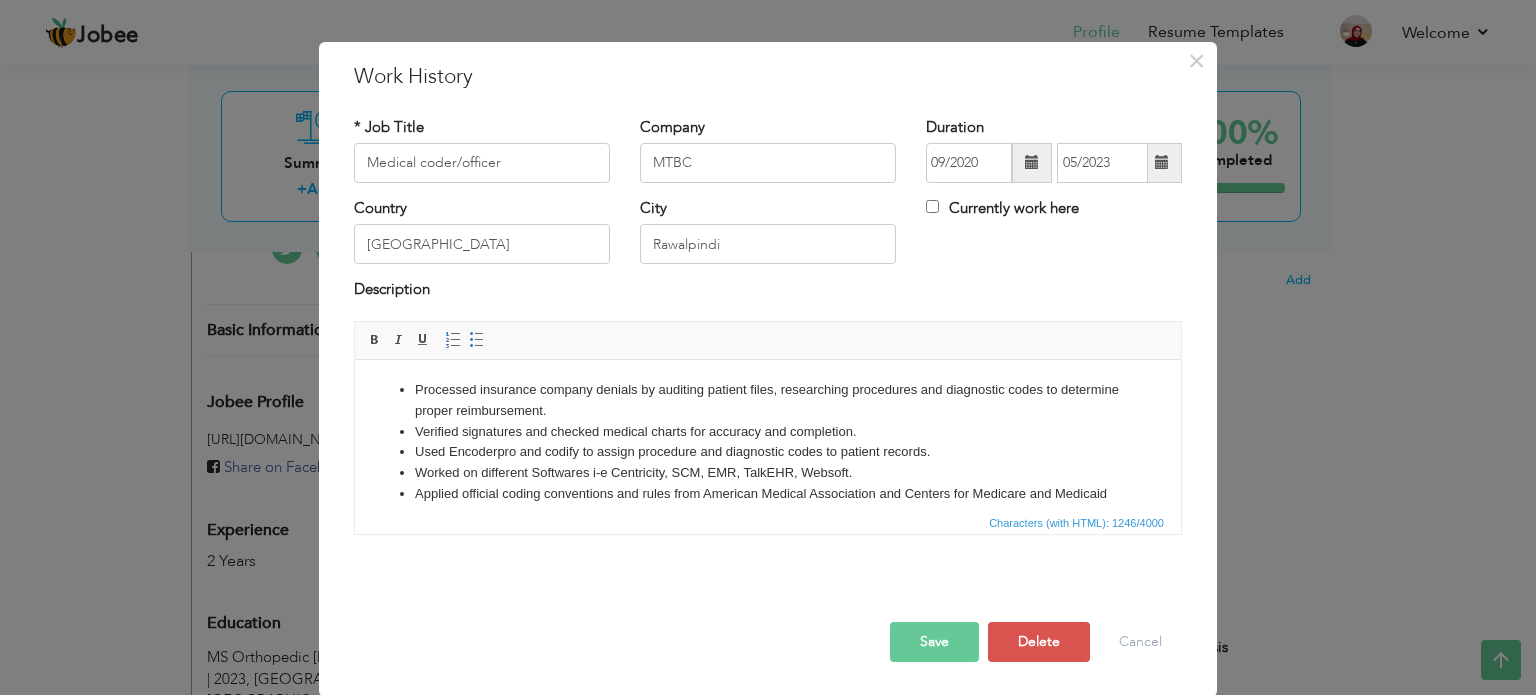 click on "Used Encoderpro and codify to assign procedure and diagnostic codes to patient records." at bounding box center [768, 451] 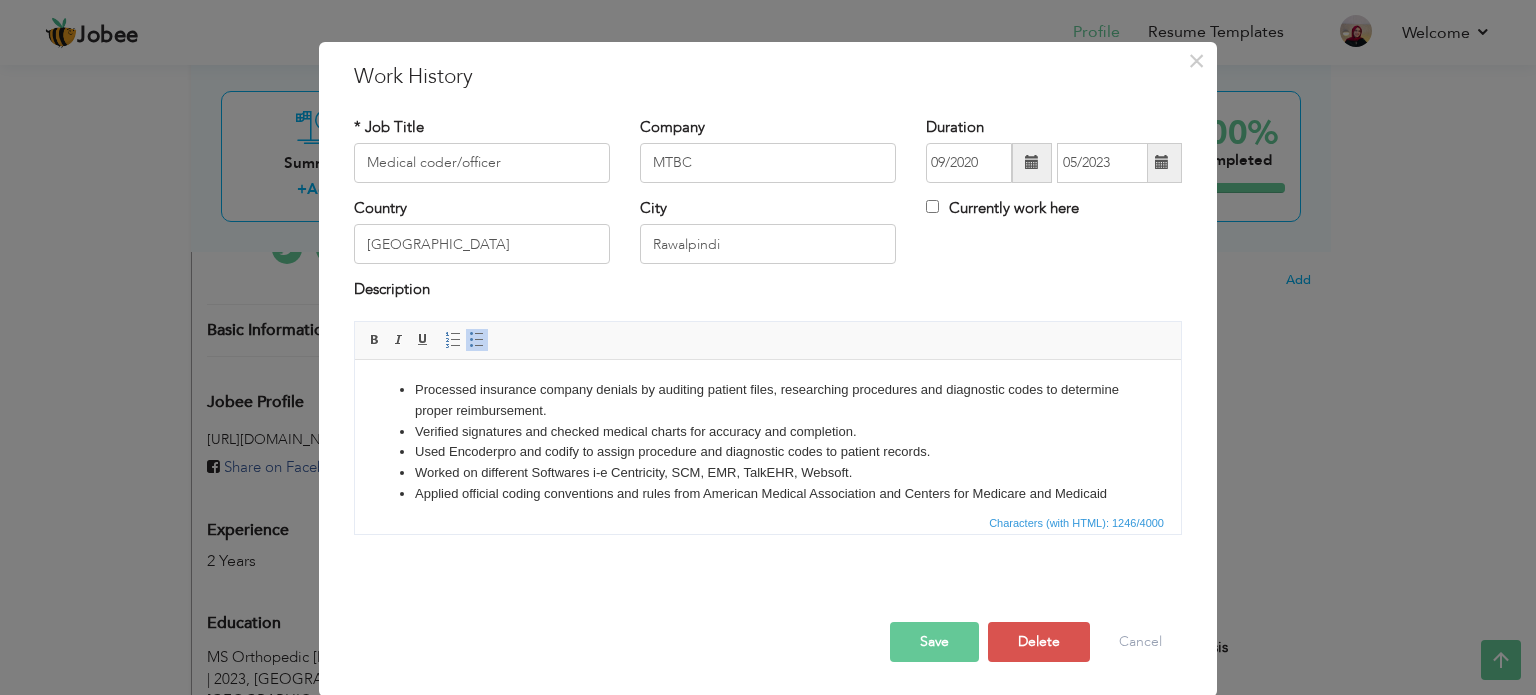 scroll, scrollTop: 201, scrollLeft: 0, axis: vertical 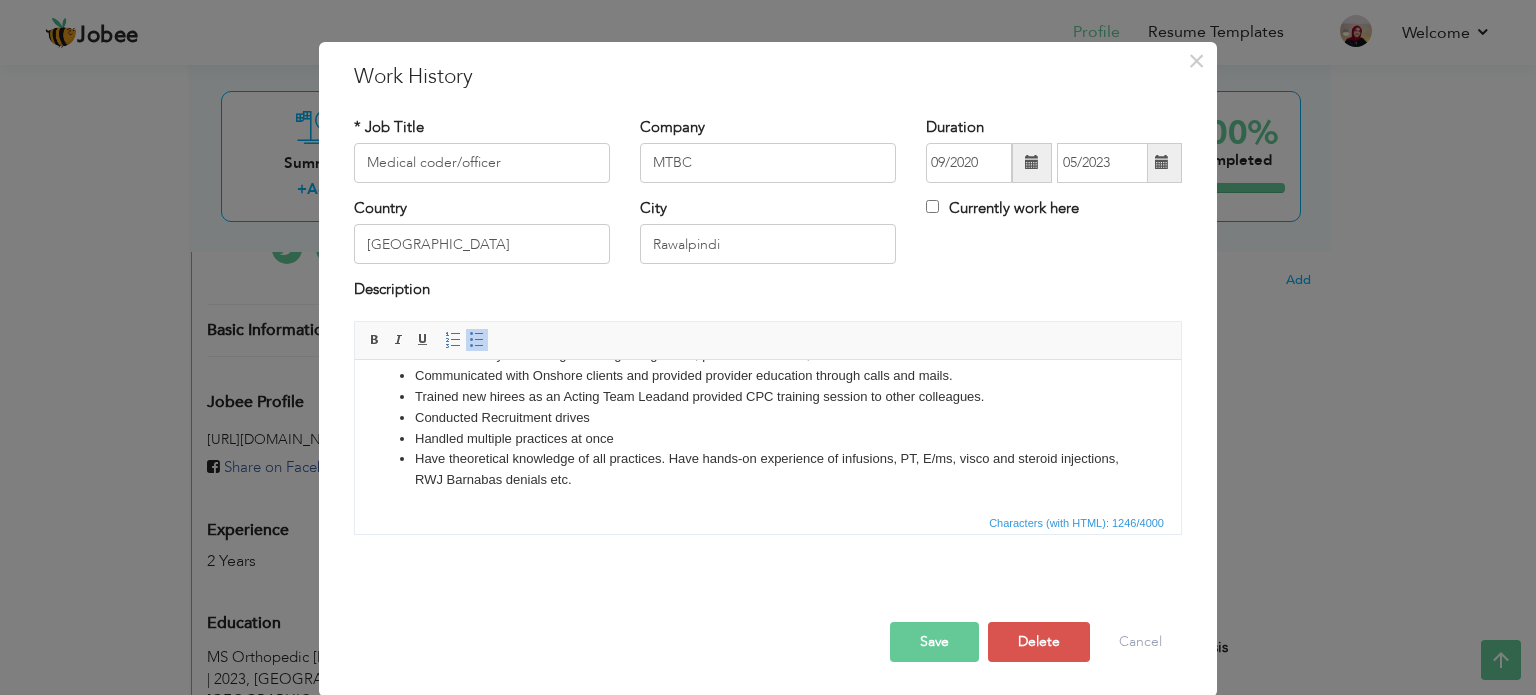 click on "Have theoretical knowledge of all practices. Have hands-on experience of infusions, PT, E/ms, visco and steroid injections, RWJ Barnabas denials etc." at bounding box center (768, 469) 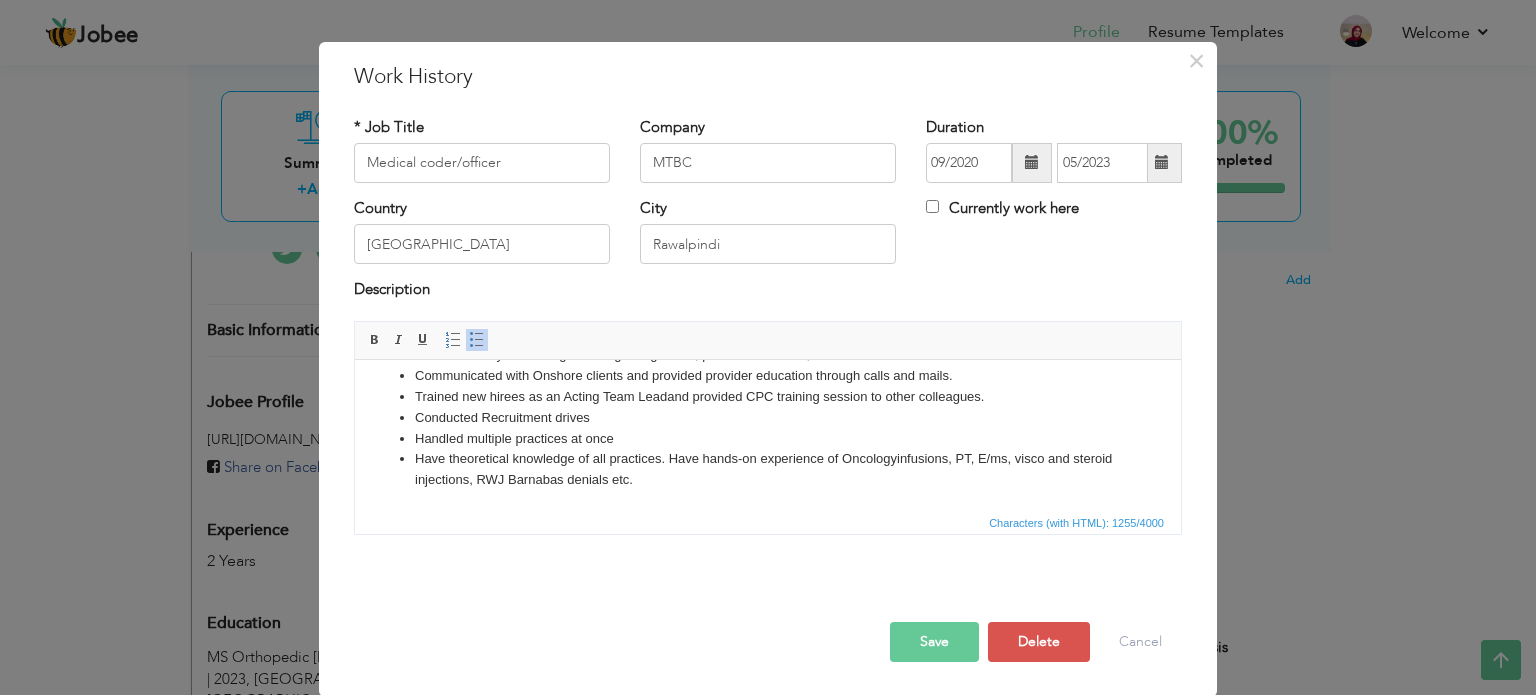 drag, startPoint x: 973, startPoint y: 455, endPoint x: 1016, endPoint y: 461, distance: 43.416588 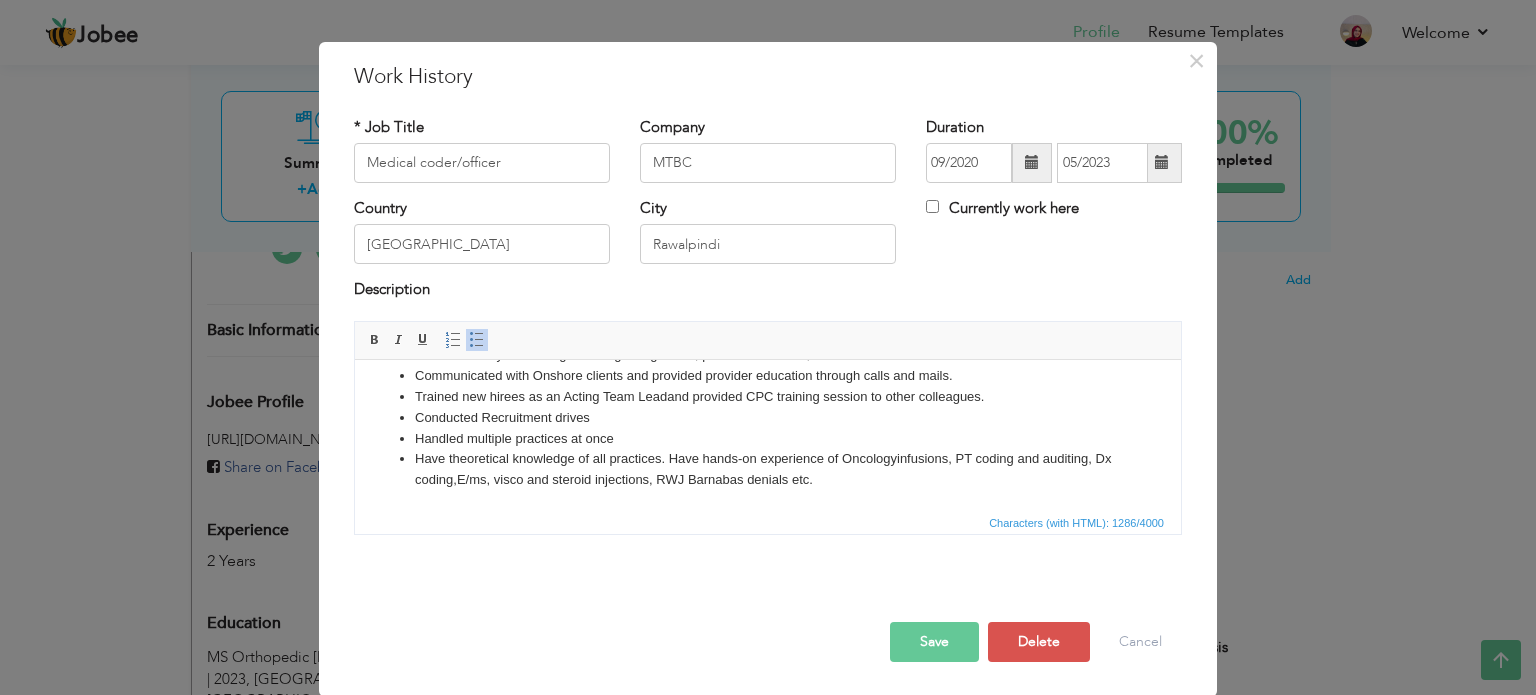click on "Have theoretical knowledge of all practices. Have hands-on experience of Oncology  infusions, PT coding and auditing , Dx coding,  E/ms, visco and steroid injections, RWJ Barnabas denials etc." at bounding box center (768, 469) 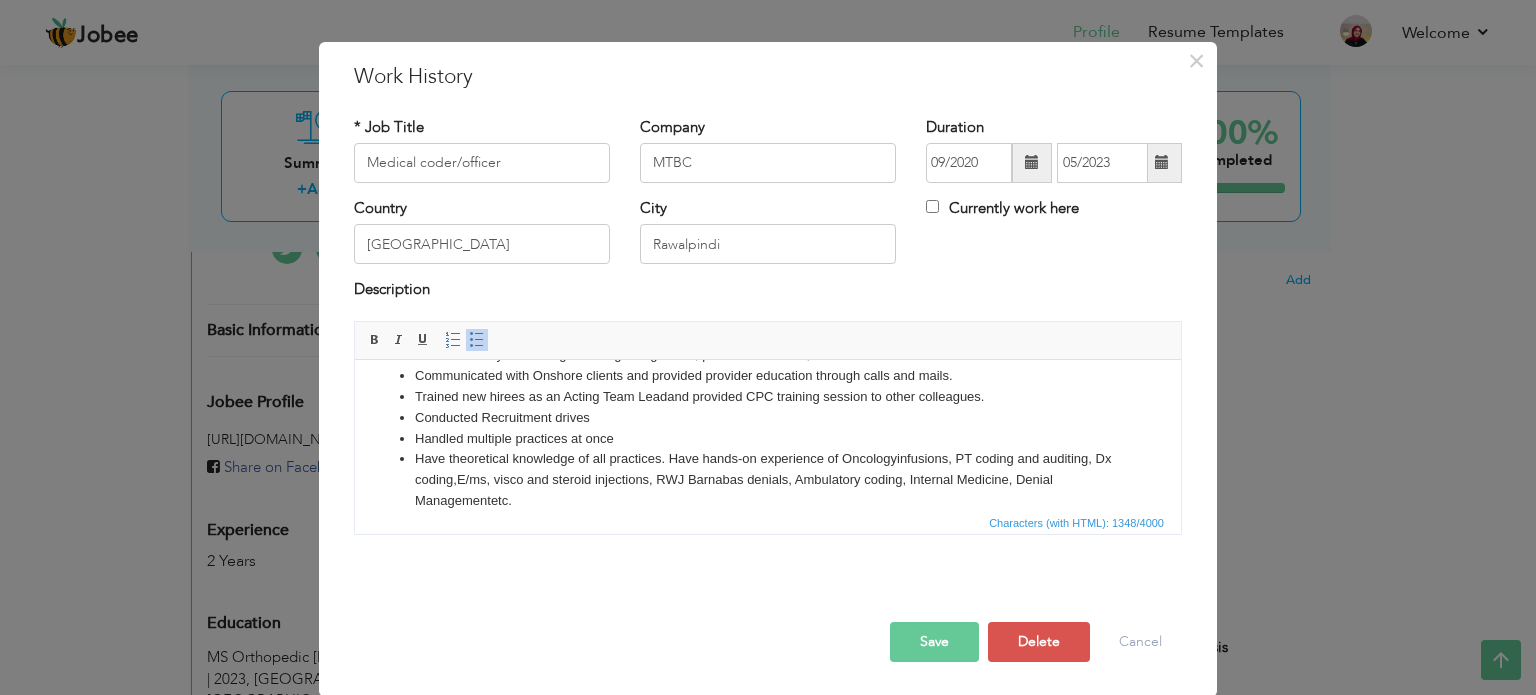 click on "Save" at bounding box center [934, 642] 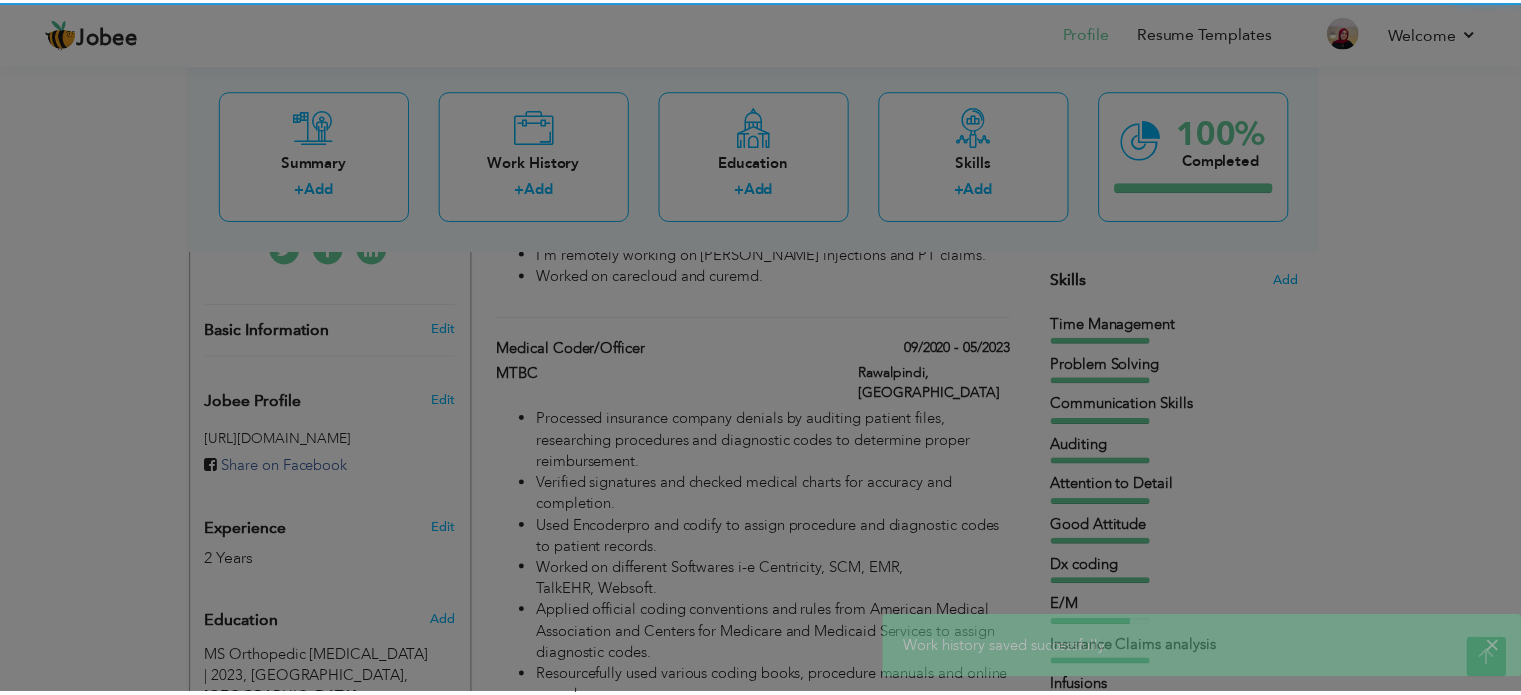 scroll, scrollTop: 0, scrollLeft: 0, axis: both 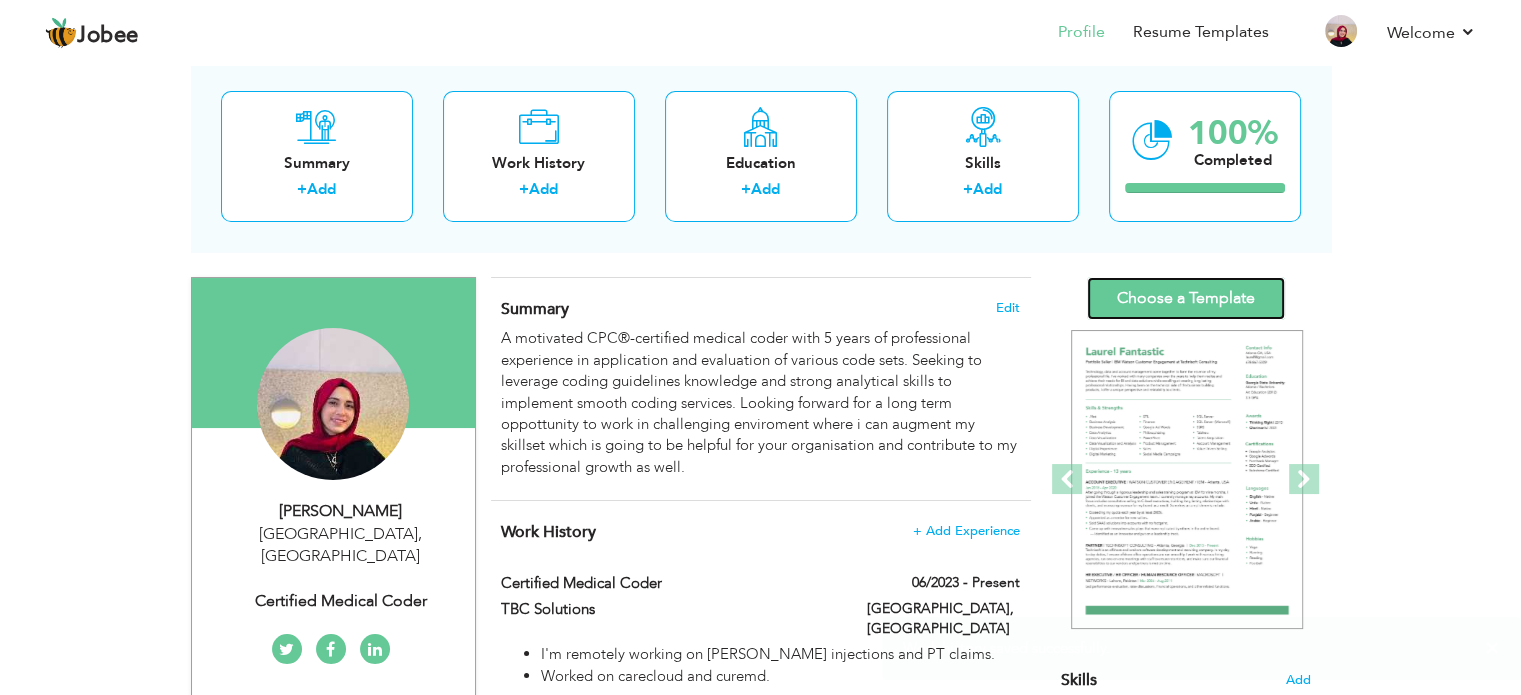 click on "Choose a Template" at bounding box center (1186, 298) 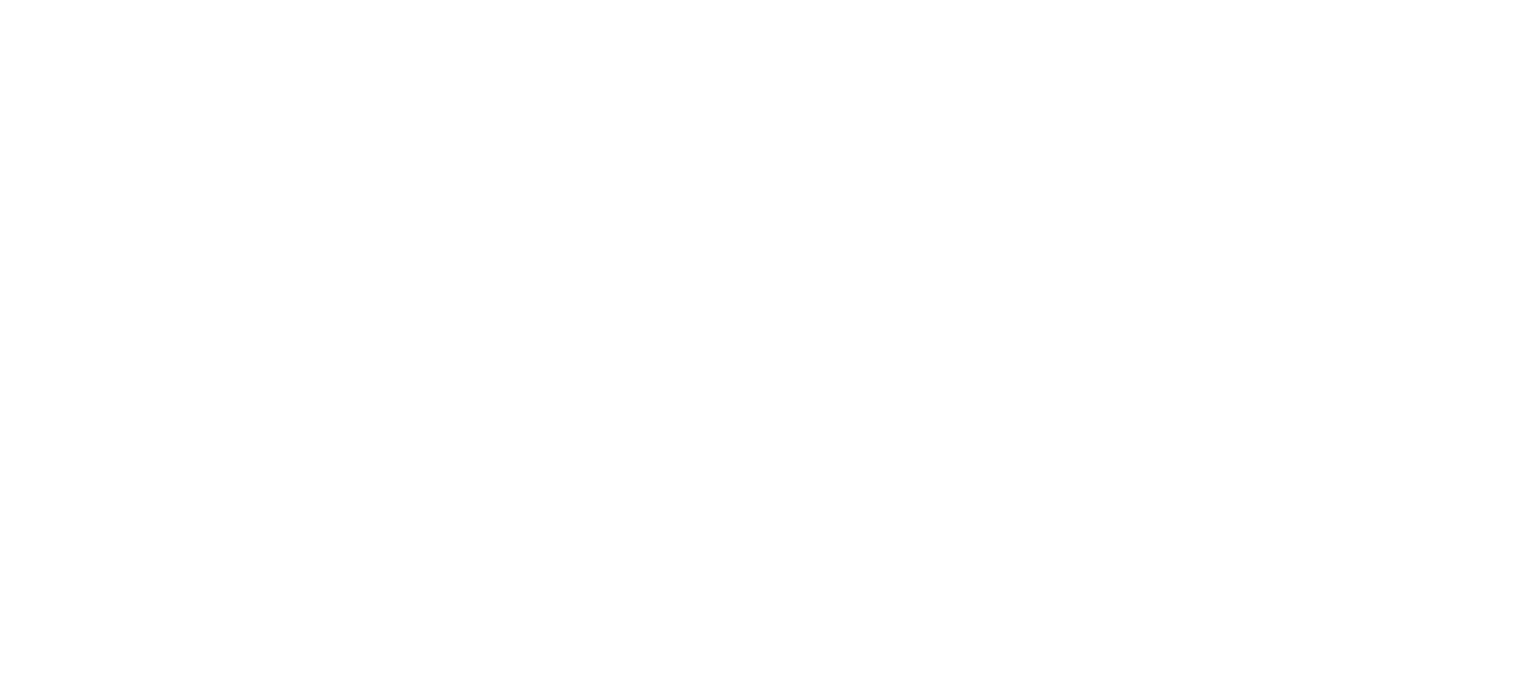 scroll, scrollTop: 0, scrollLeft: 0, axis: both 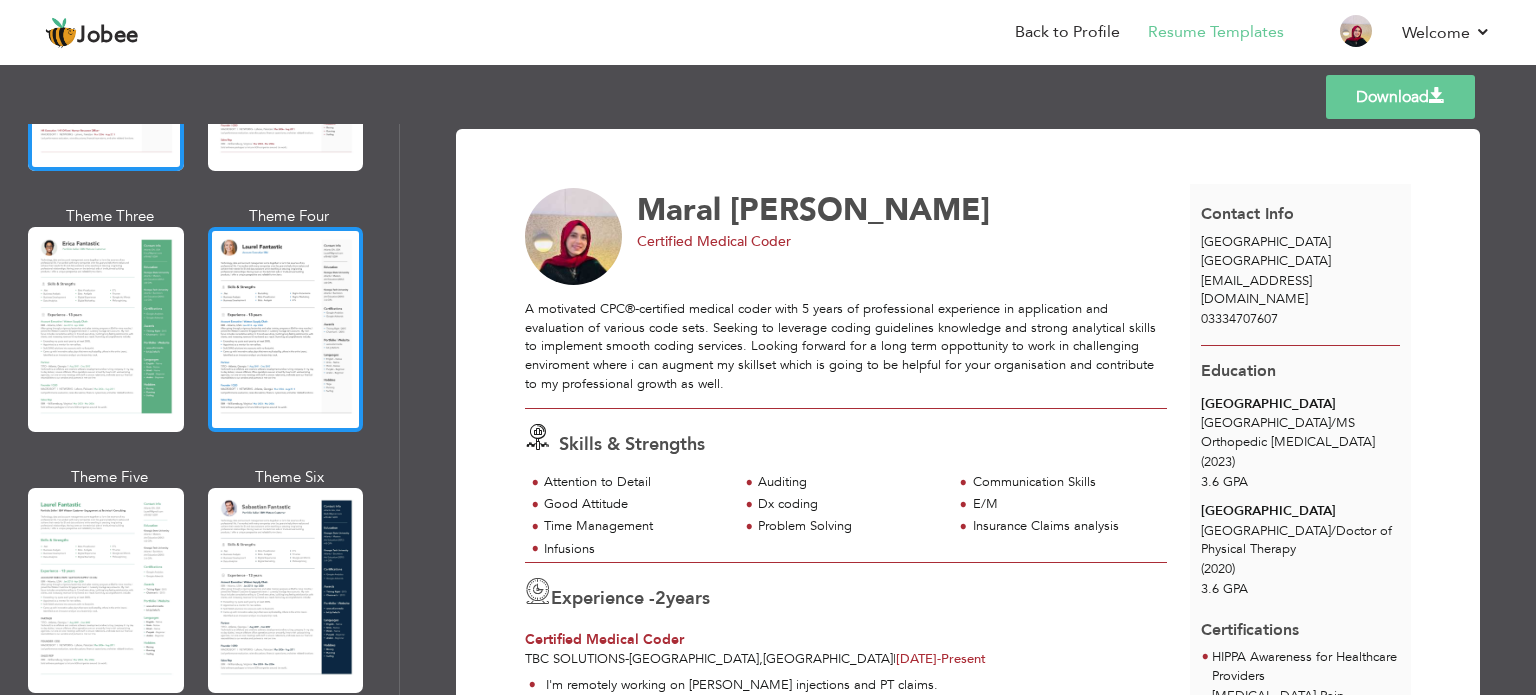 click at bounding box center (286, 329) 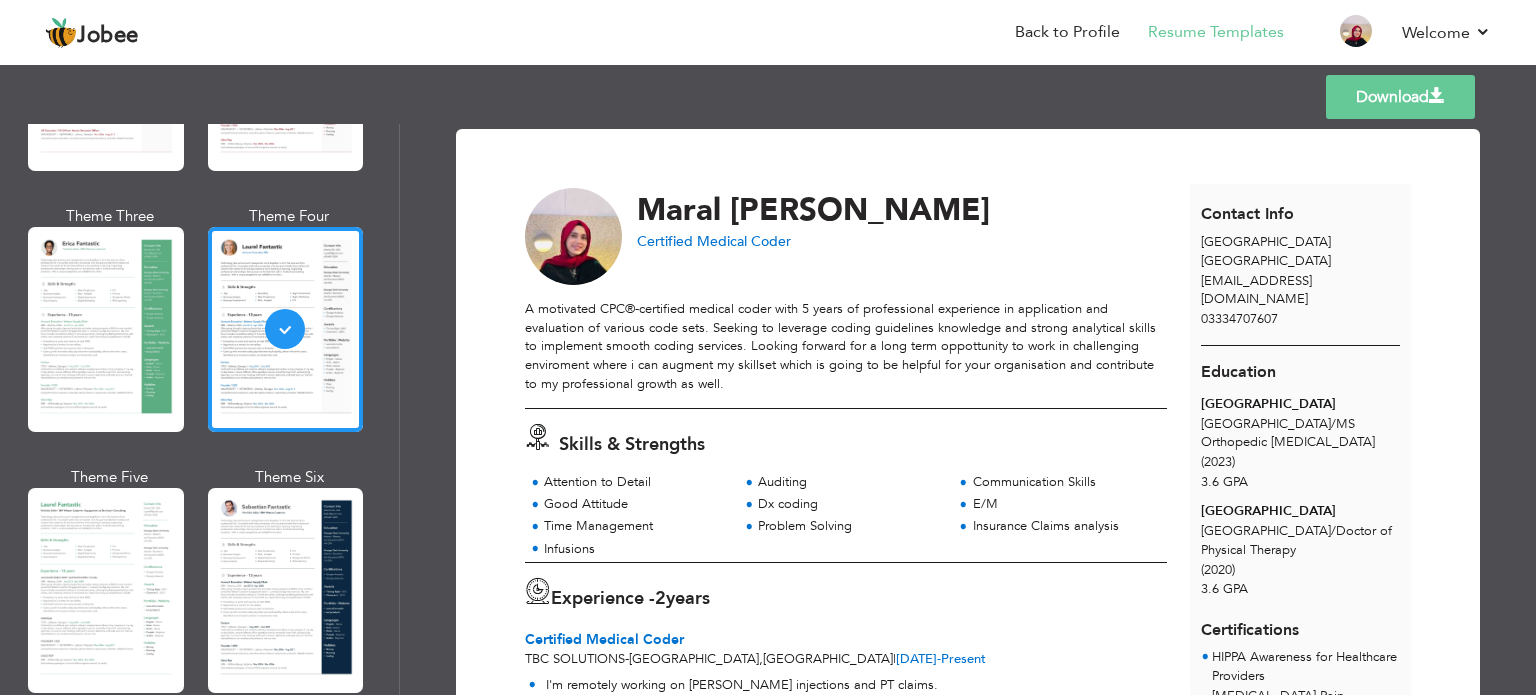 click on "Download" at bounding box center (1400, 97) 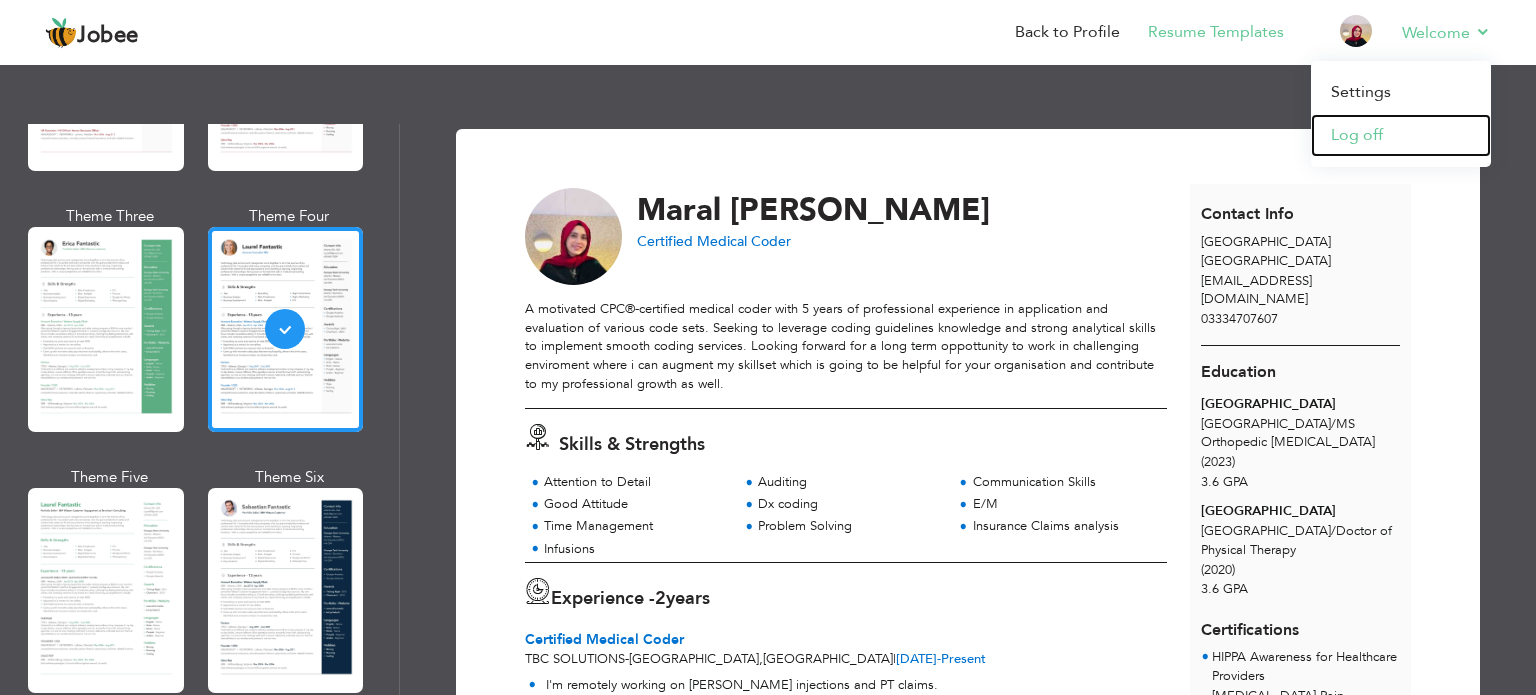 click on "Log off" at bounding box center [1401, 135] 